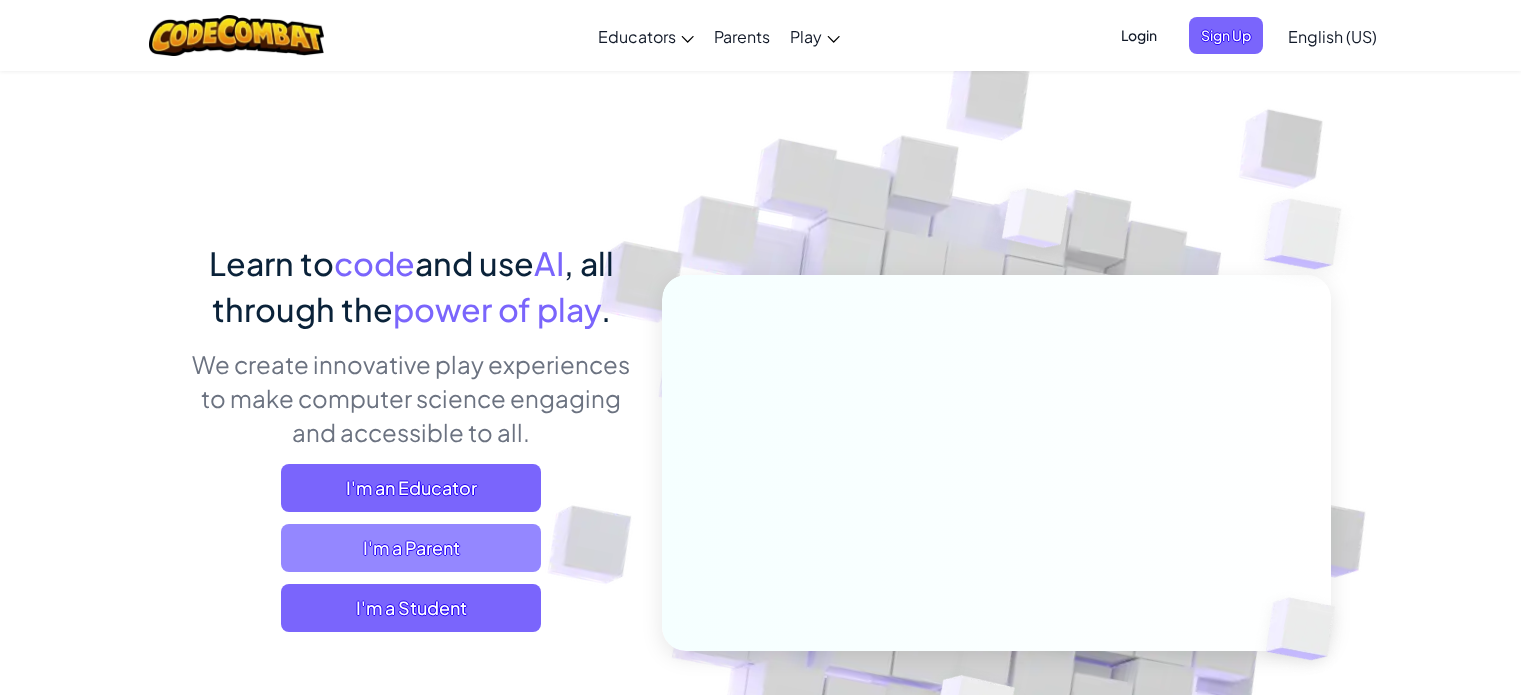 scroll, scrollTop: 0, scrollLeft: 0, axis: both 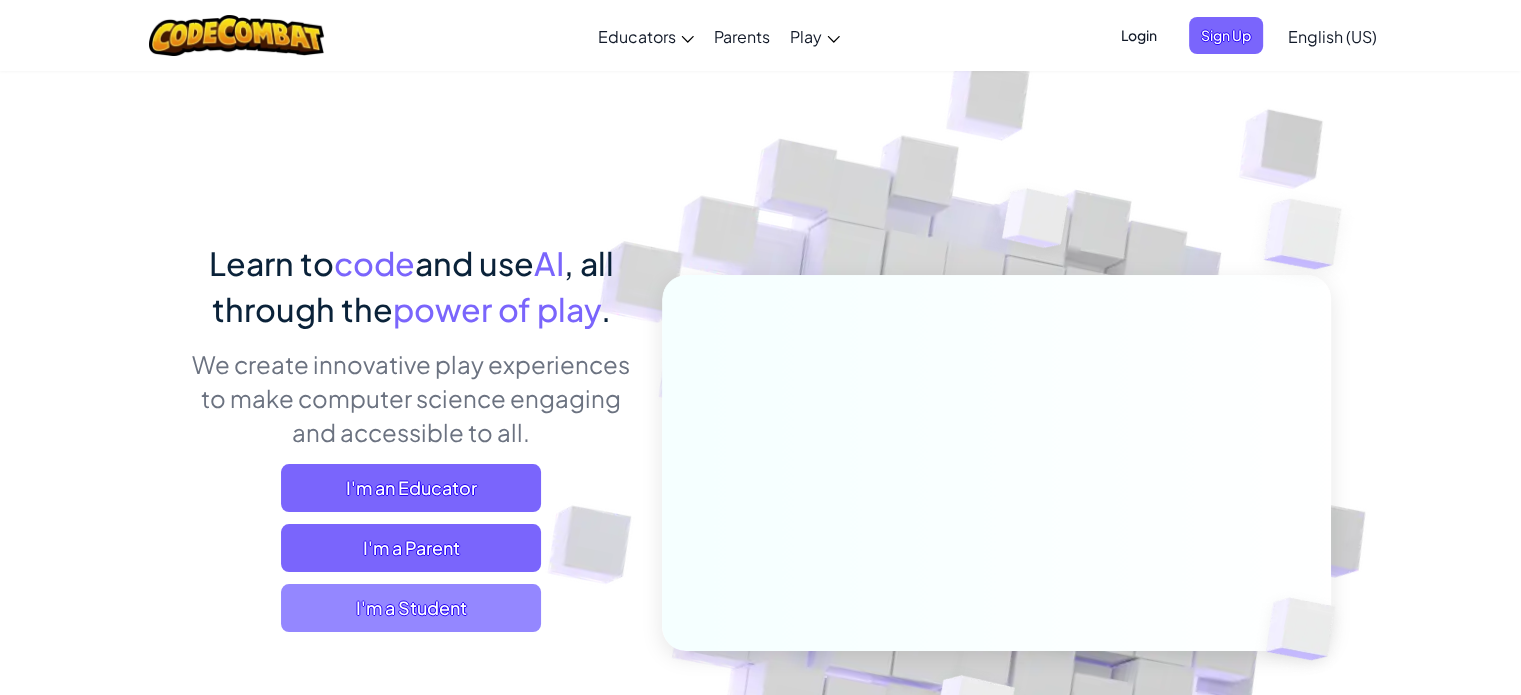 click on "I'm a Student" at bounding box center [411, 608] 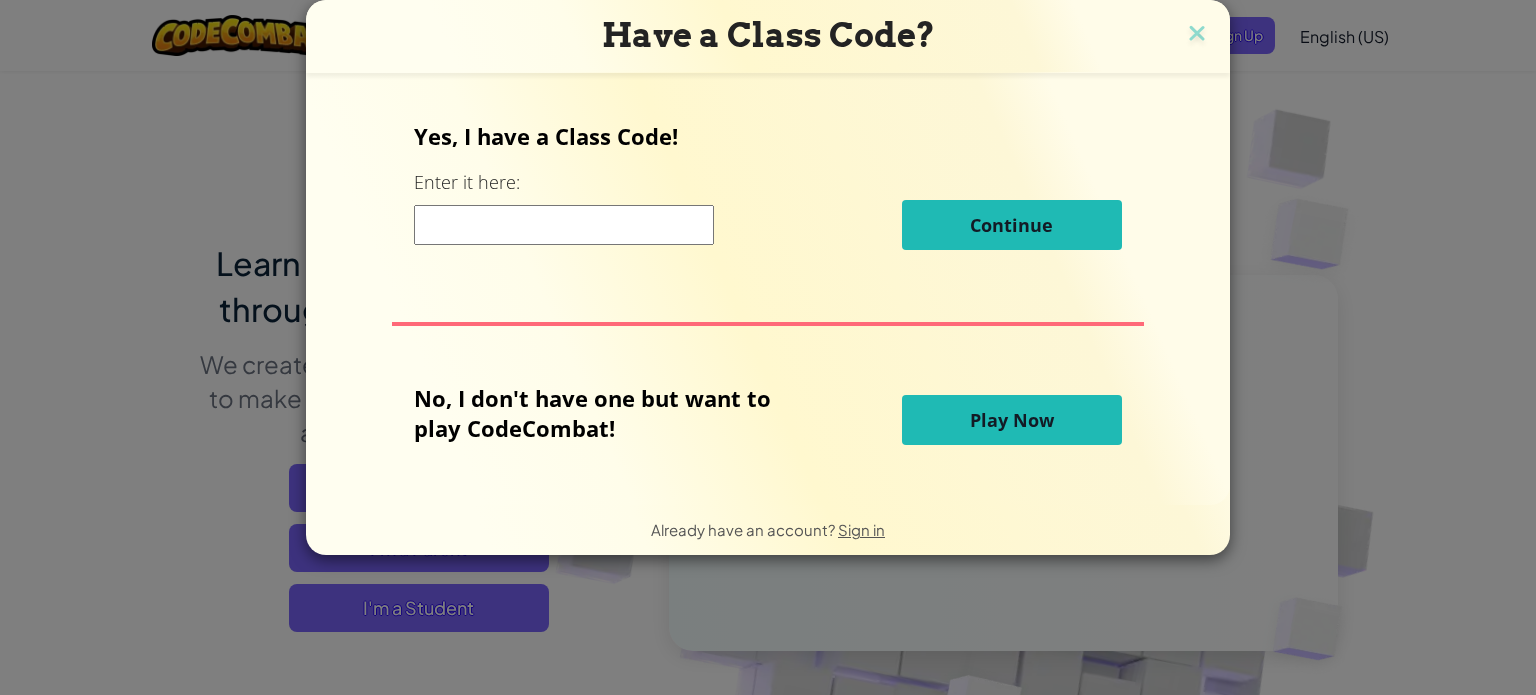 click at bounding box center (564, 225) 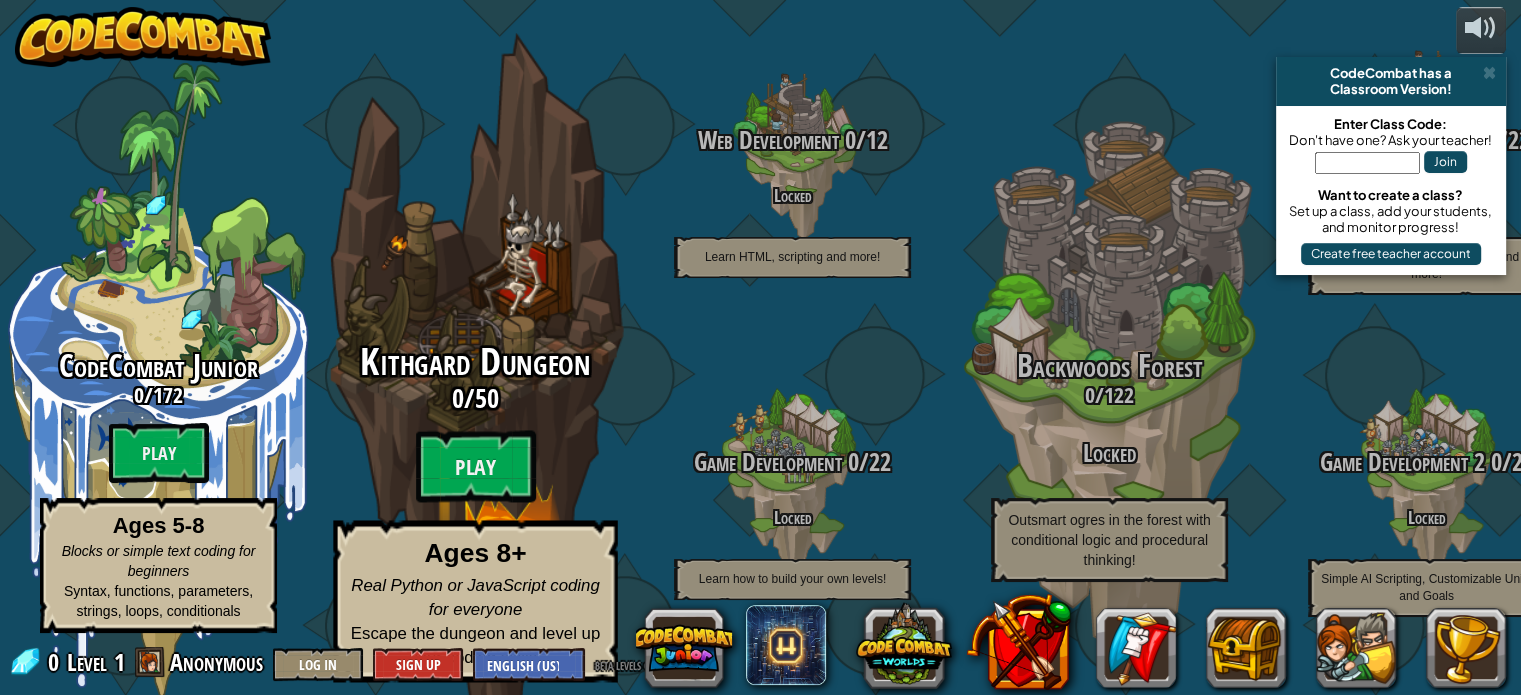 scroll, scrollTop: 0, scrollLeft: 0, axis: both 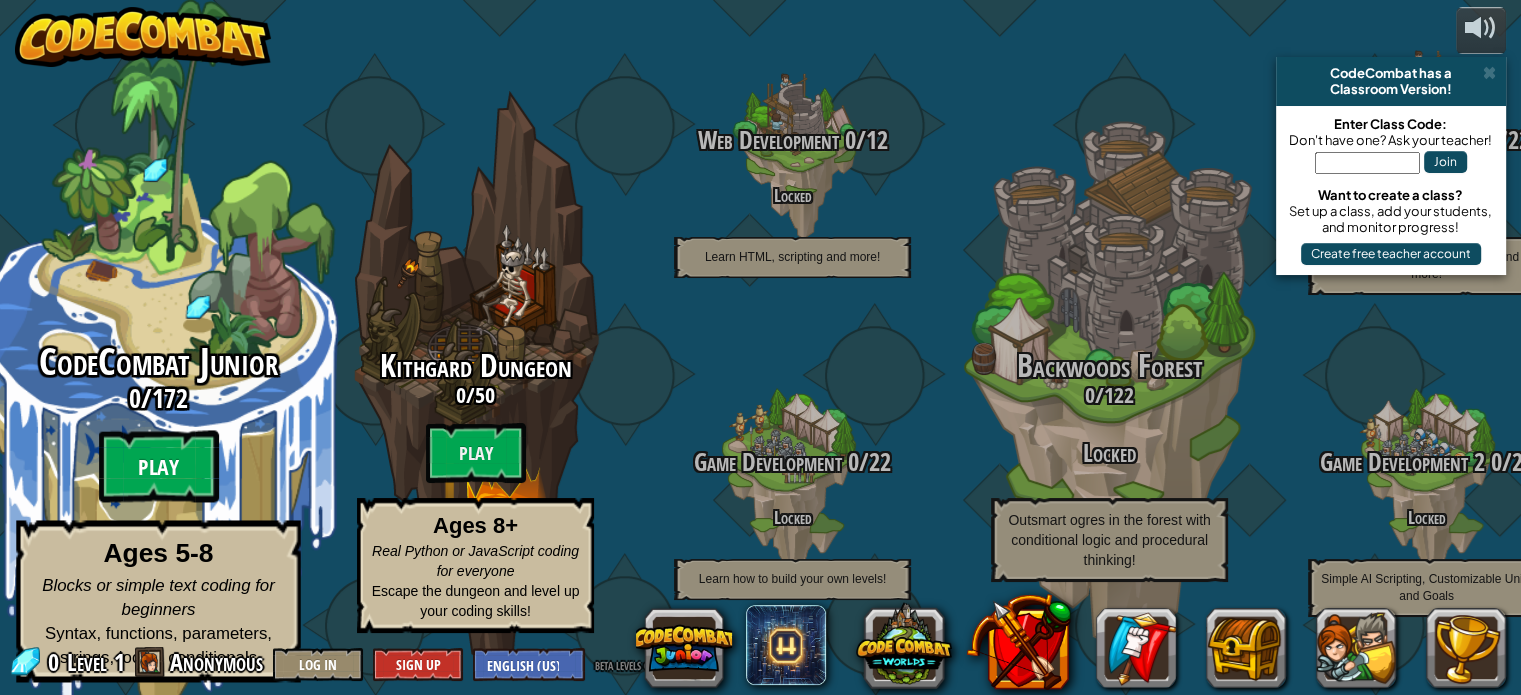 click on "Play" at bounding box center [159, 467] 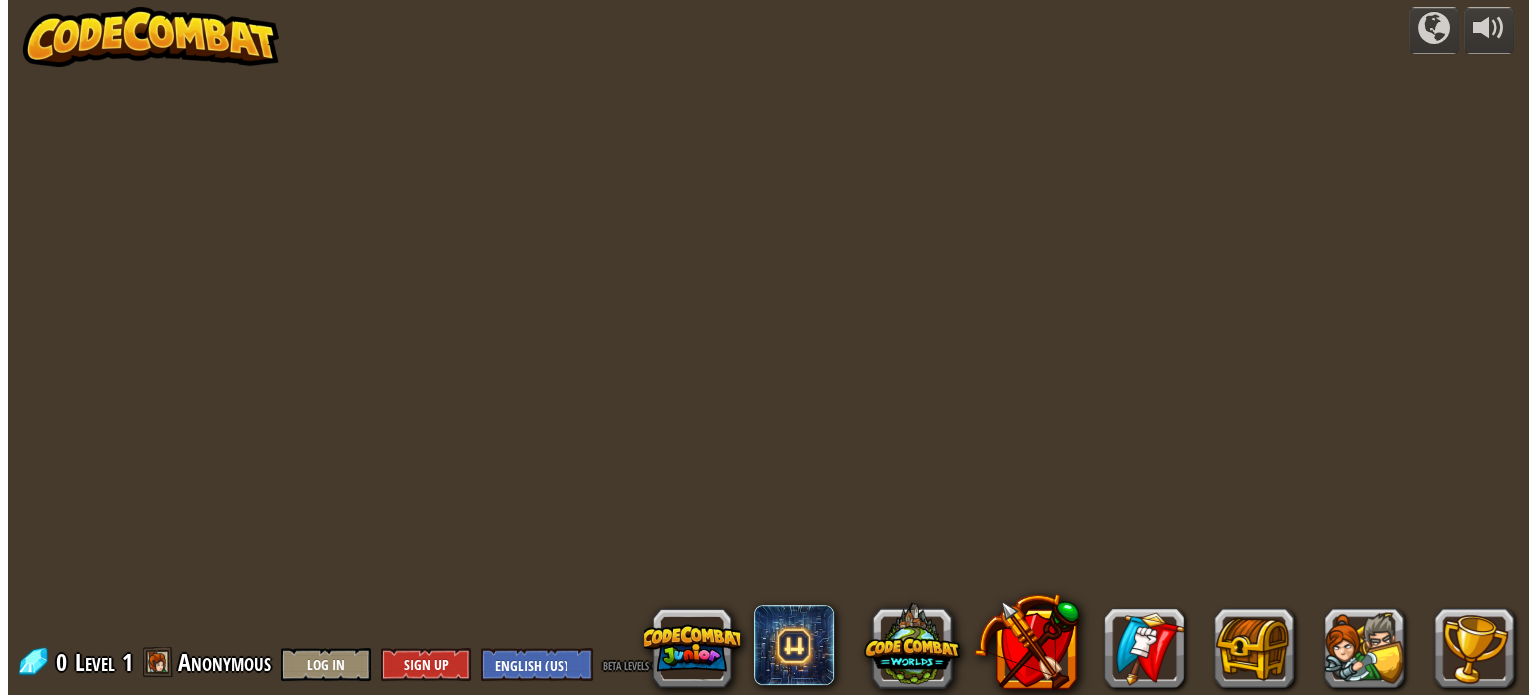 scroll, scrollTop: 0, scrollLeft: 0, axis: both 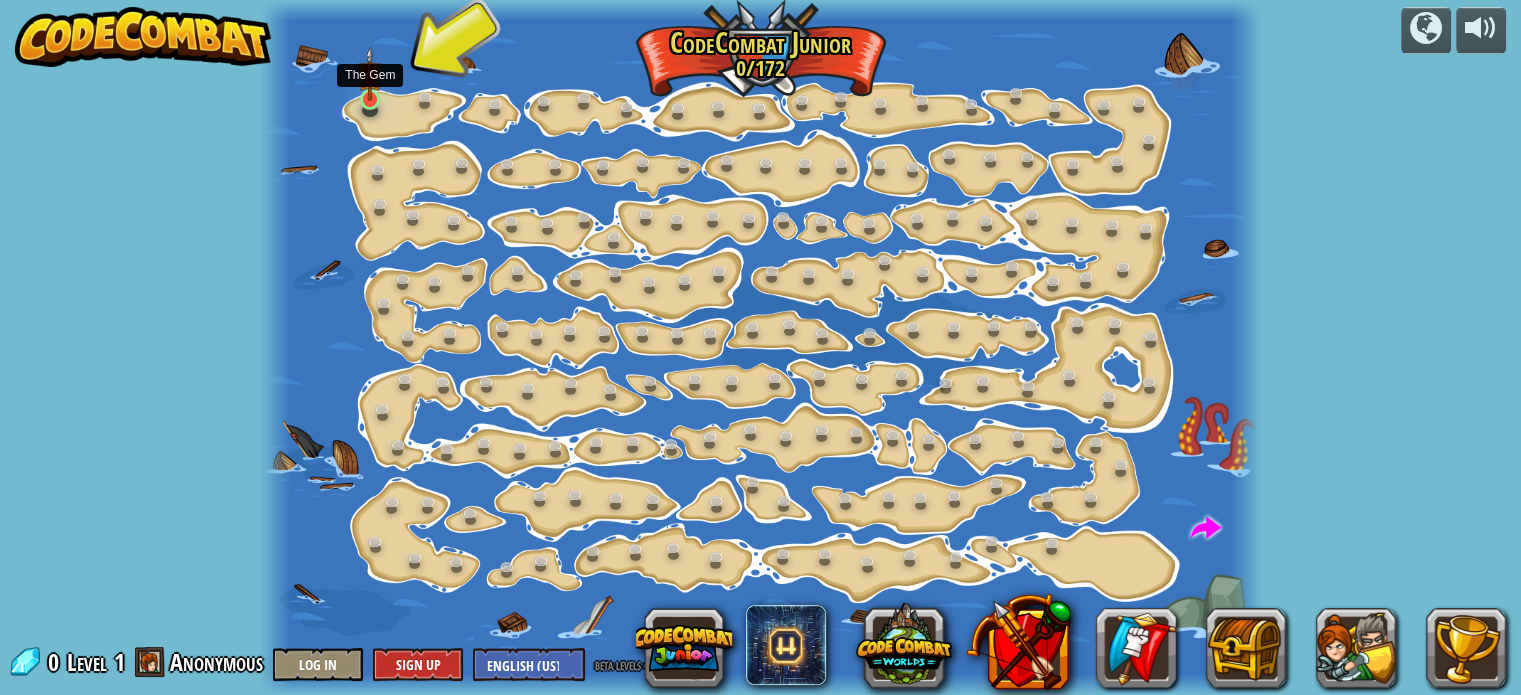 click at bounding box center [370, 73] 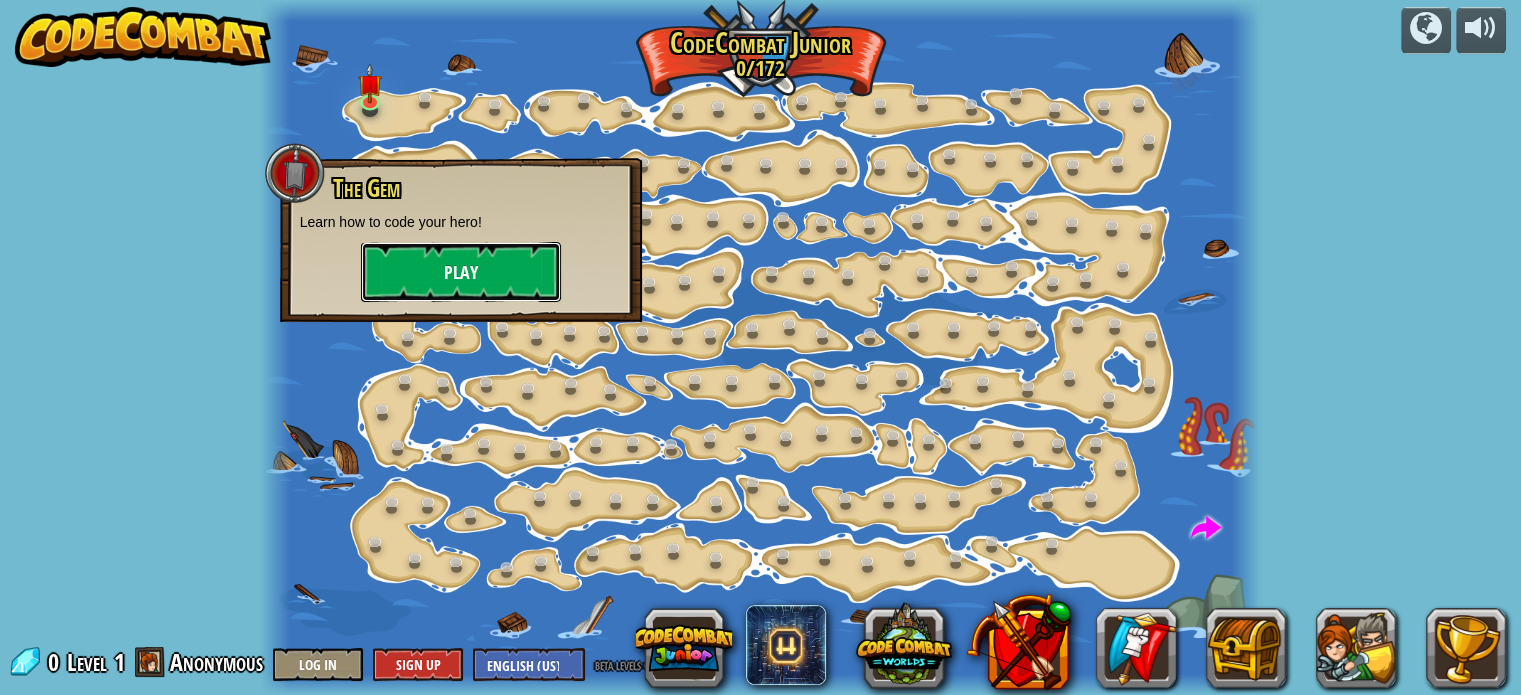 click on "Play" at bounding box center (461, 272) 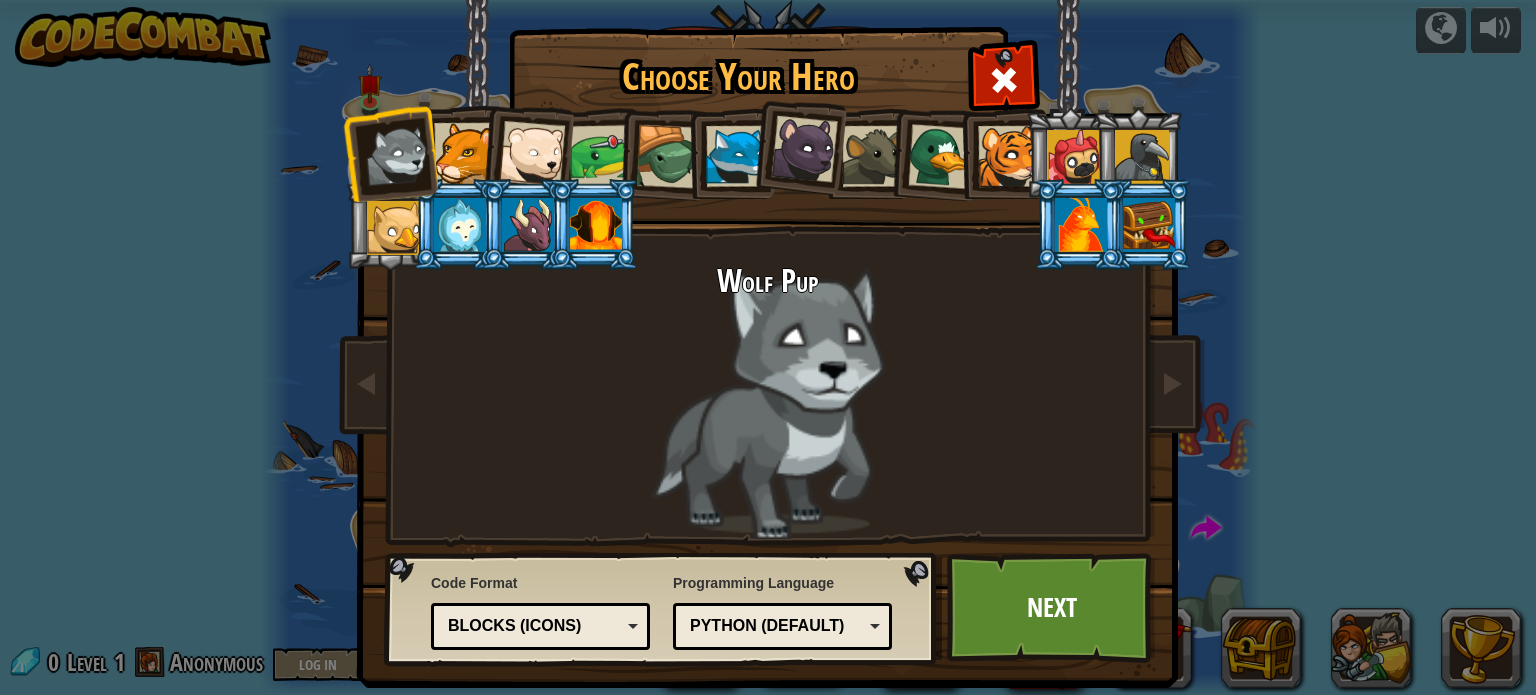 click on "Python (Default)" at bounding box center [782, 626] 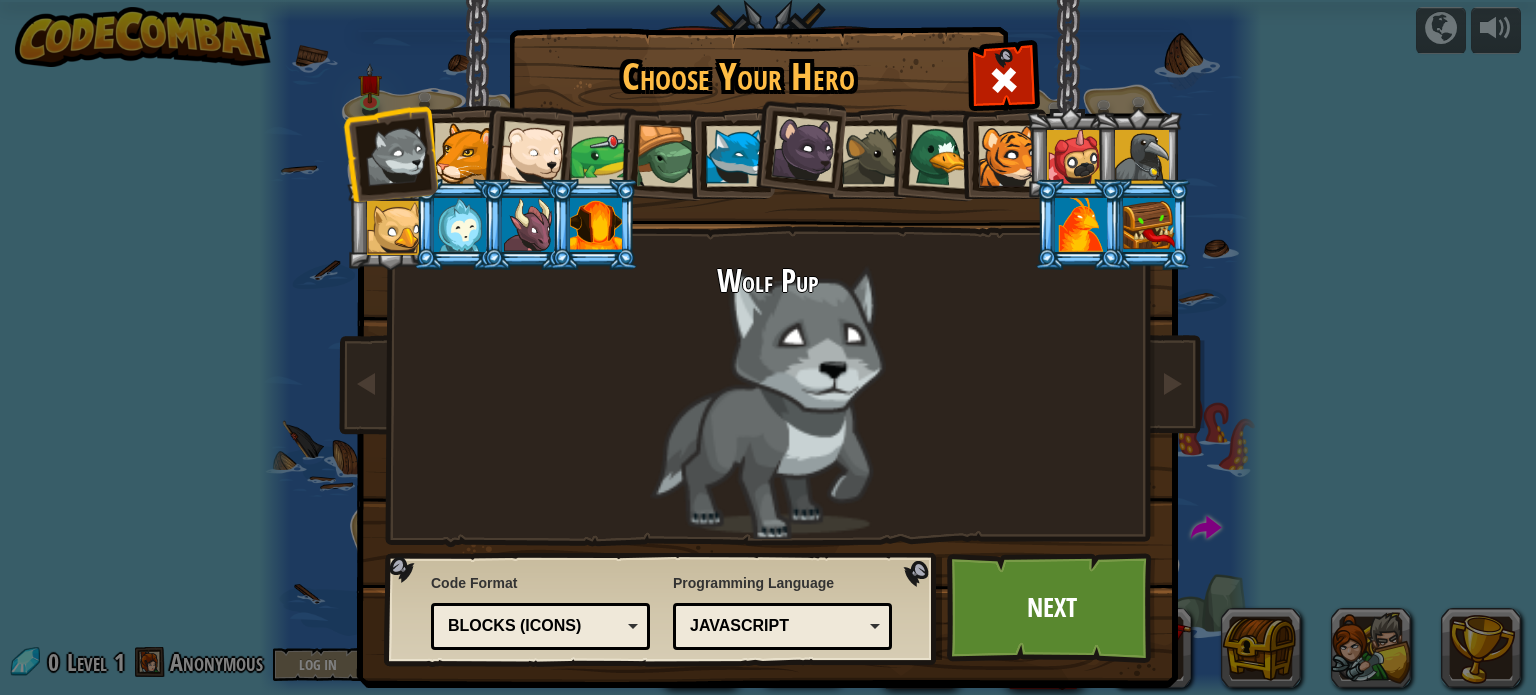 click on "Blocks (Icons)" at bounding box center (540, 626) 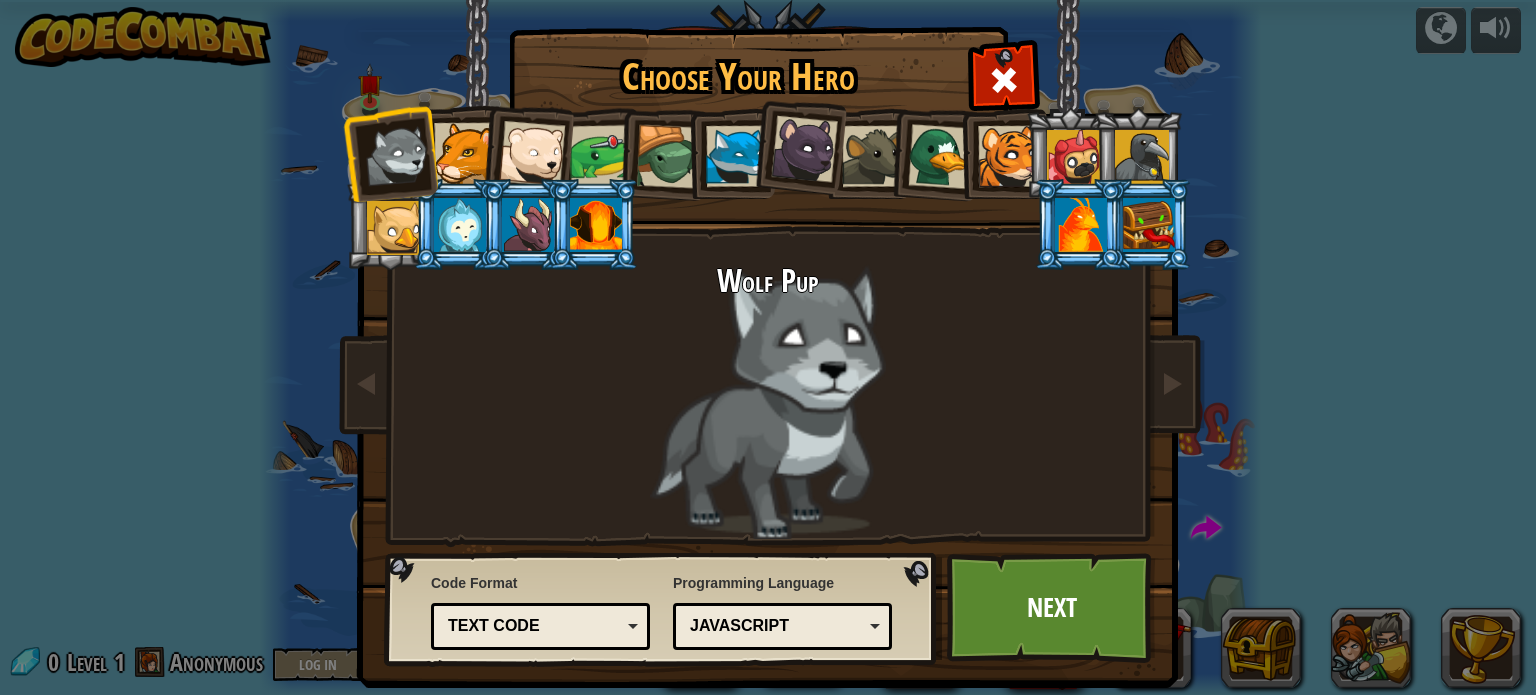 click on "Text code Blocks and code Blocks Blocks (Icons) Text code" at bounding box center [540, 626] 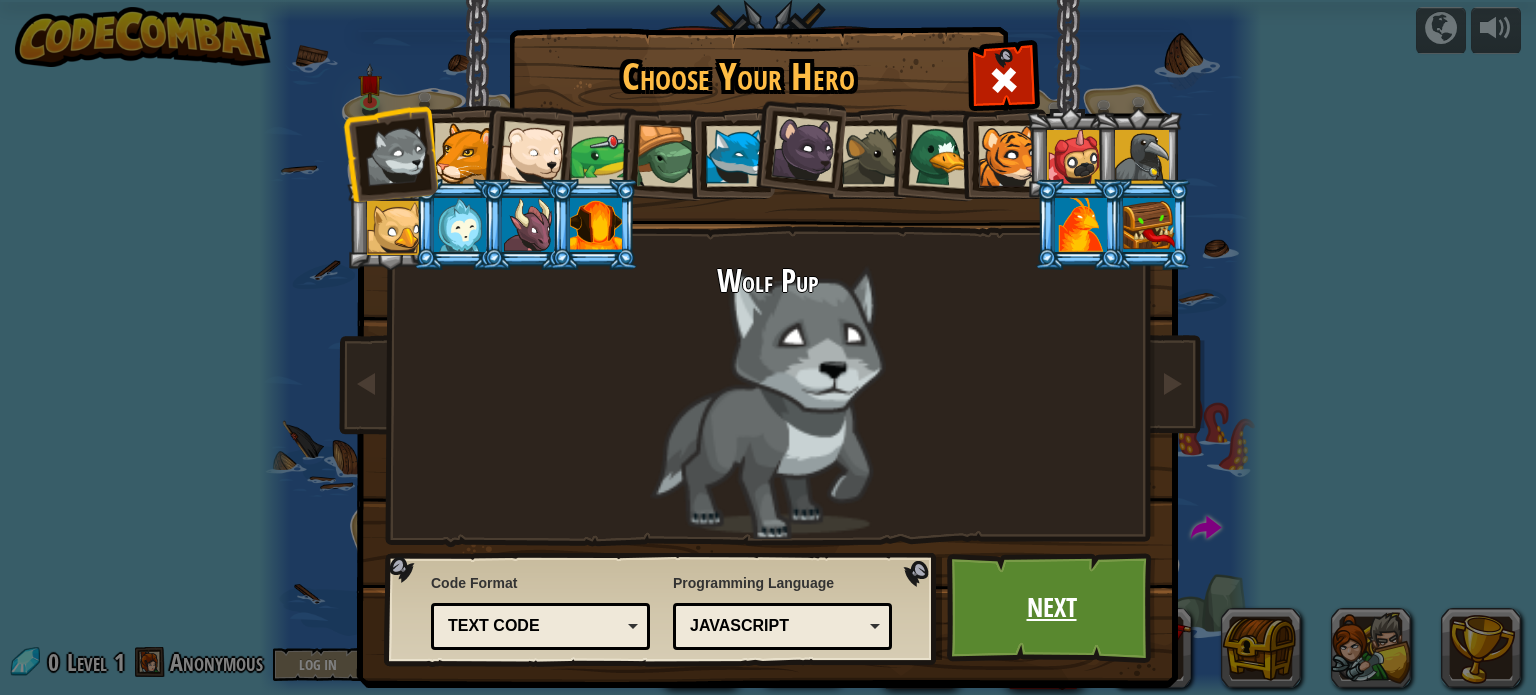 click on "Next" at bounding box center [1051, 608] 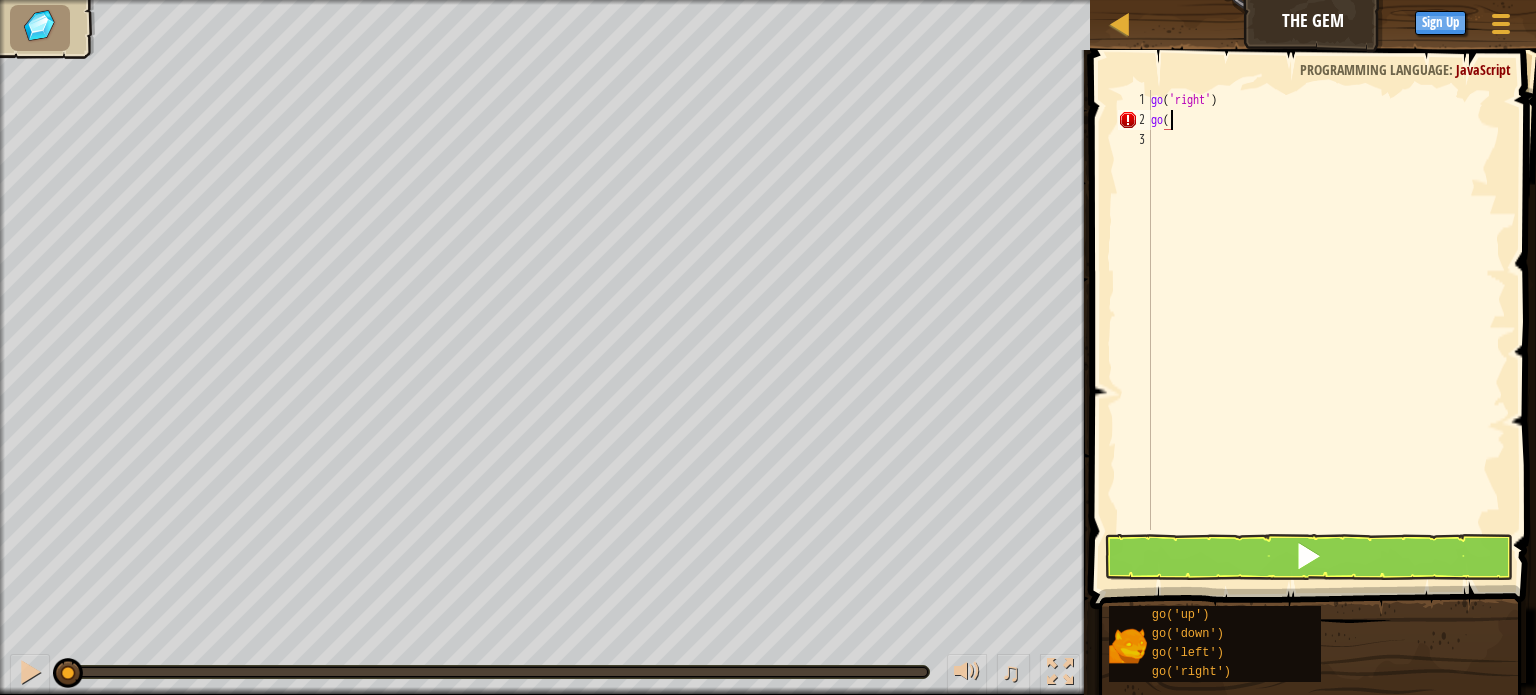 scroll, scrollTop: 9, scrollLeft: 1, axis: both 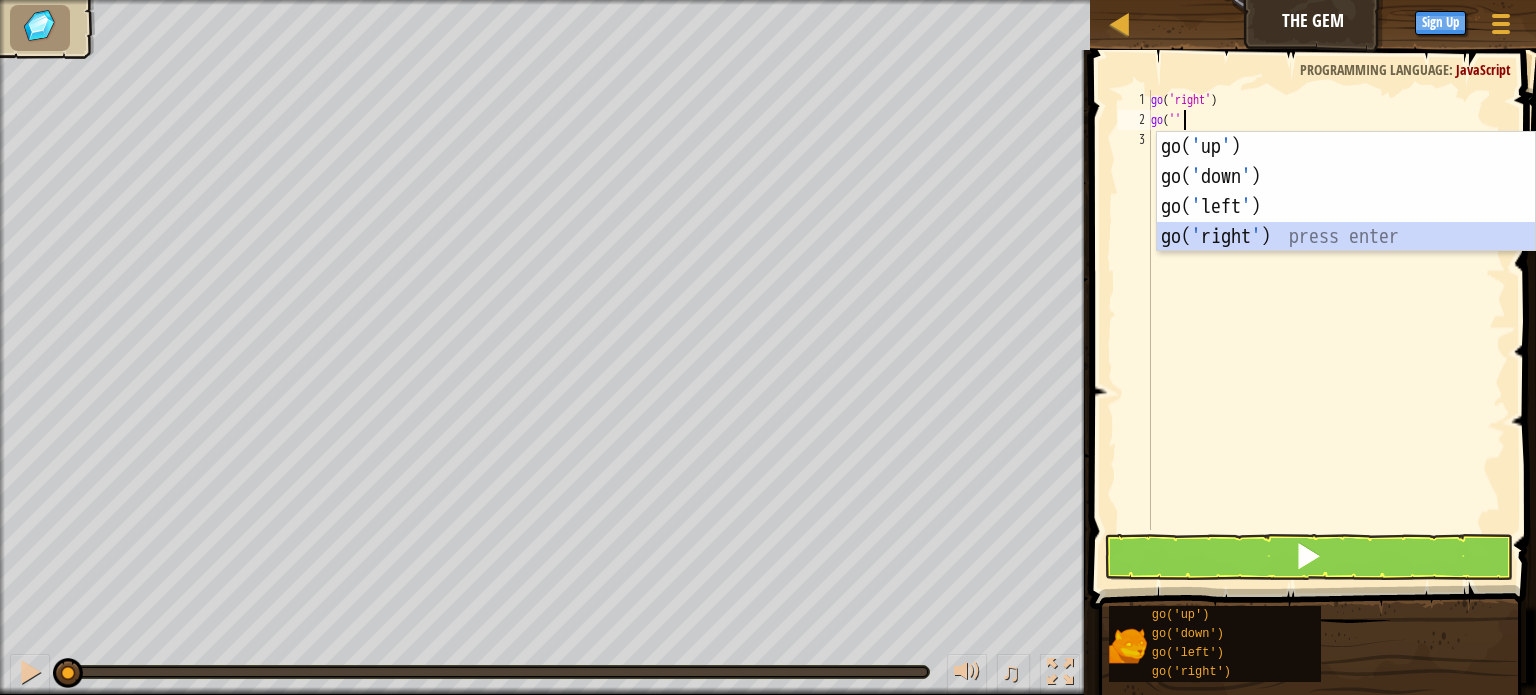 type on "go('right')" 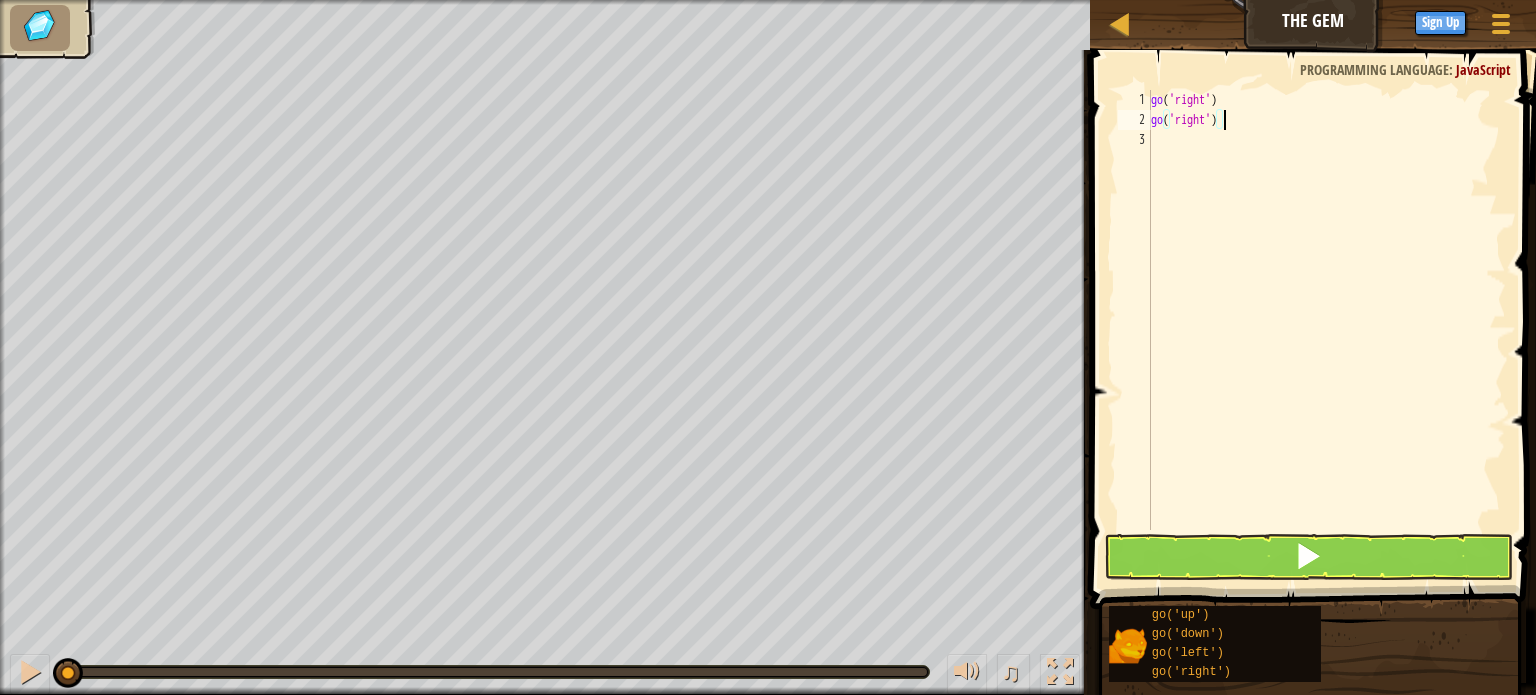 scroll, scrollTop: 9, scrollLeft: 0, axis: vertical 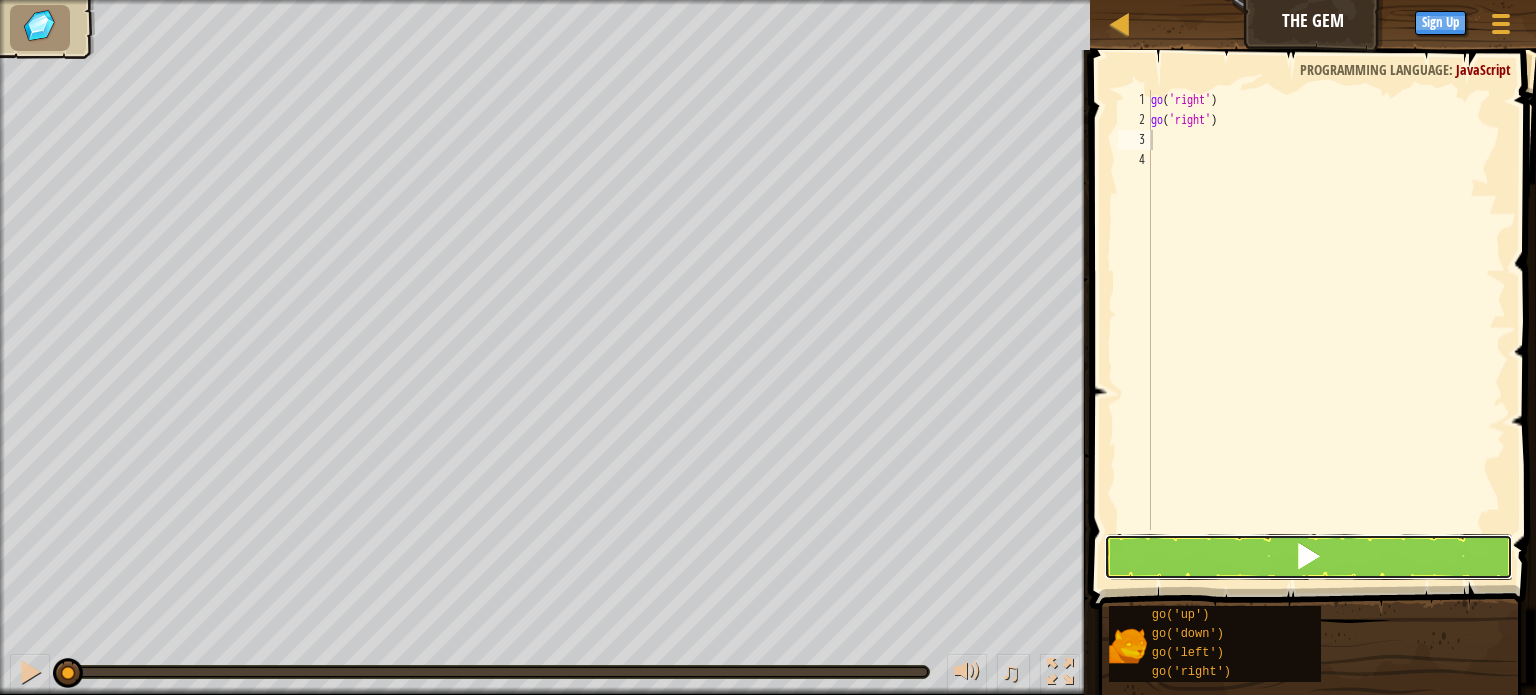 click at bounding box center (1308, 557) 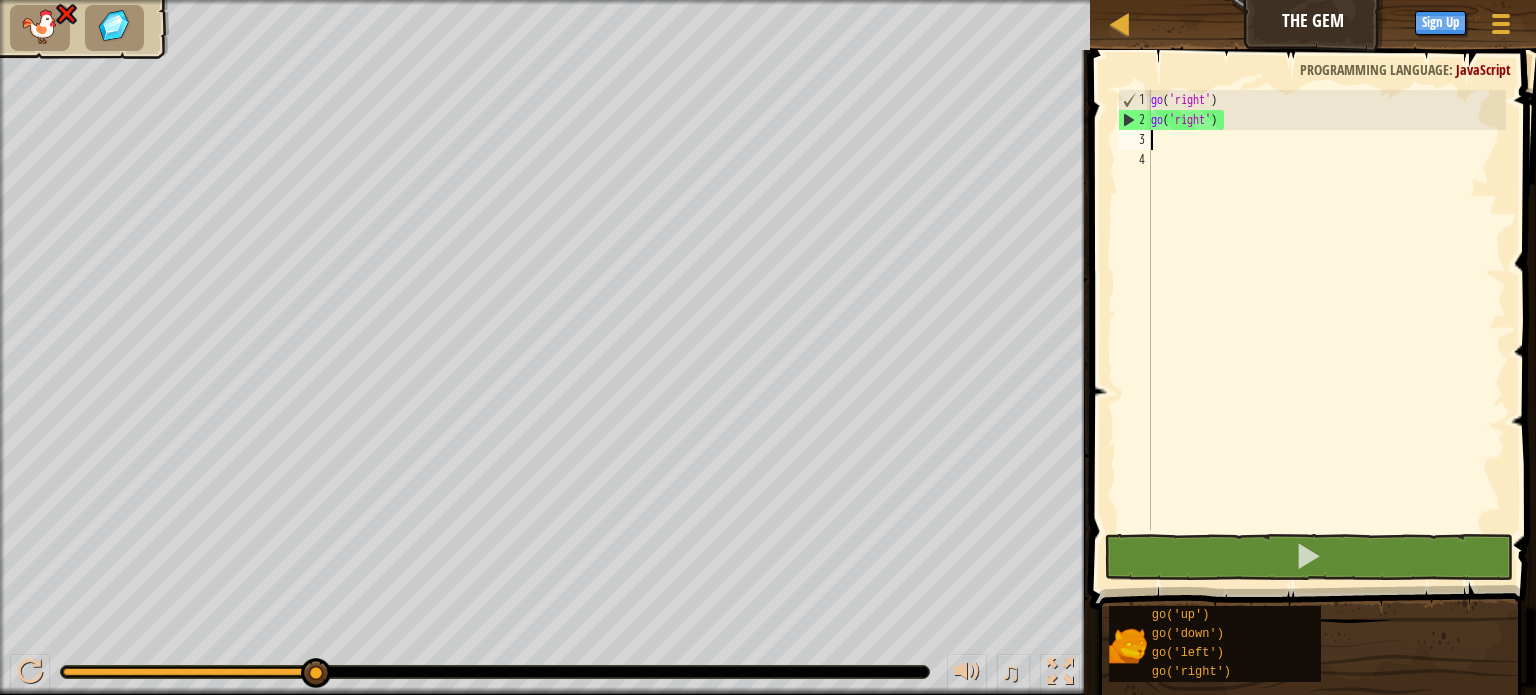 click on "go ( 'right' ) go ( 'right' )" at bounding box center [1326, 330] 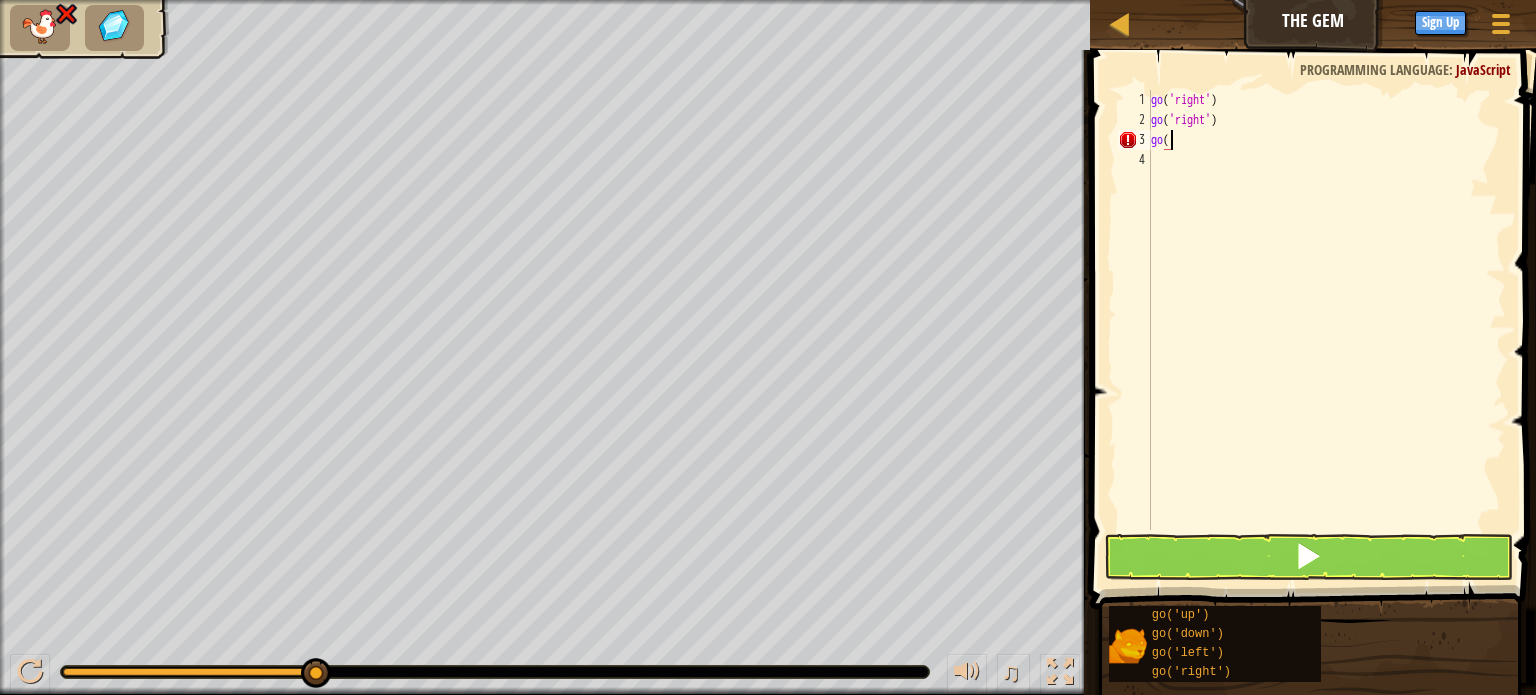 scroll, scrollTop: 9, scrollLeft: 1, axis: both 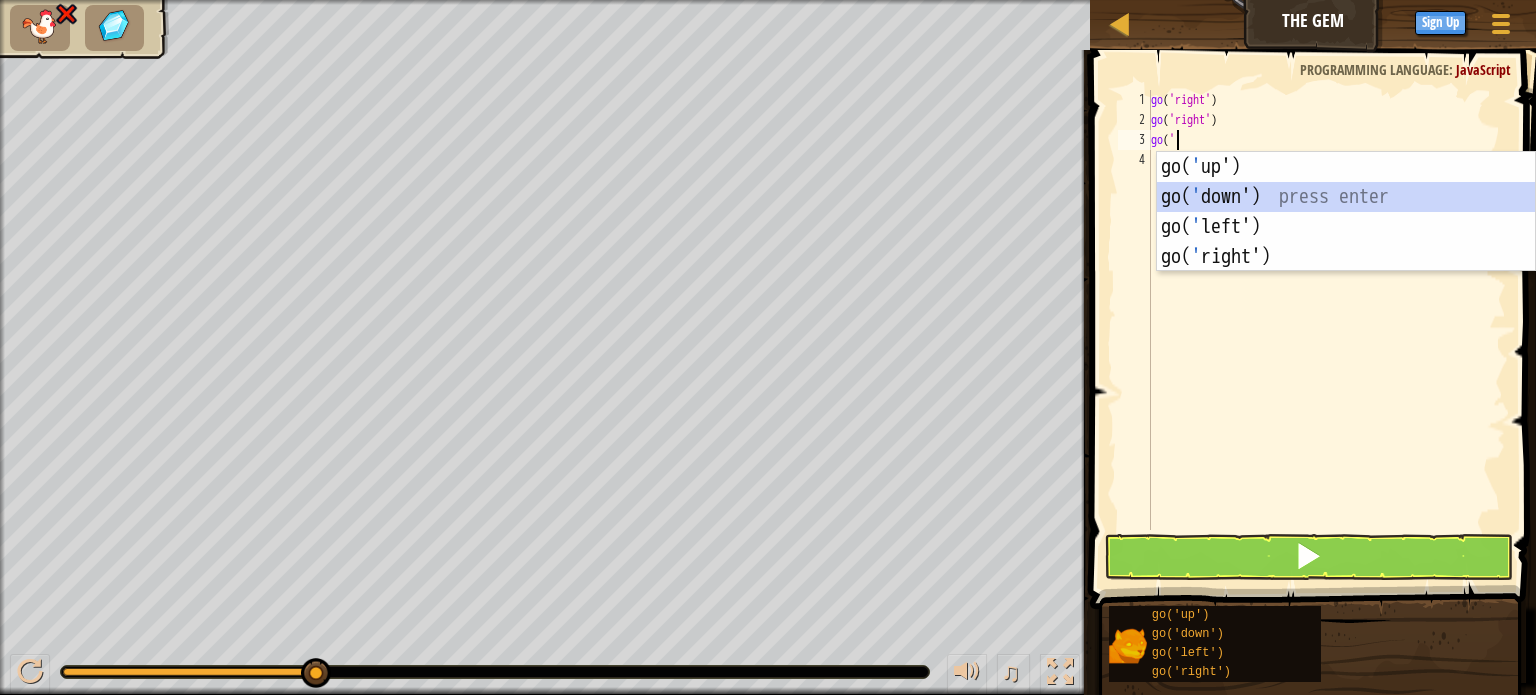 type on "go('down')" 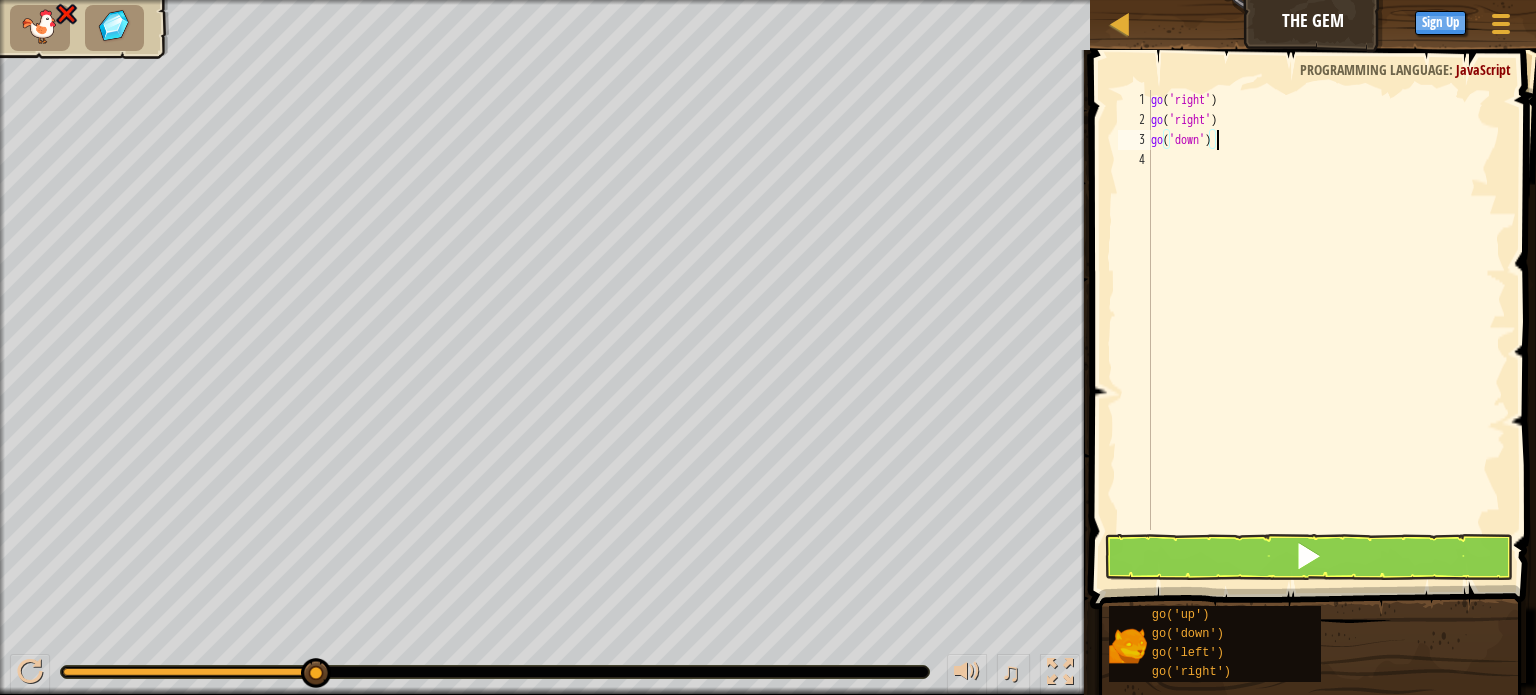 scroll, scrollTop: 9, scrollLeft: 0, axis: vertical 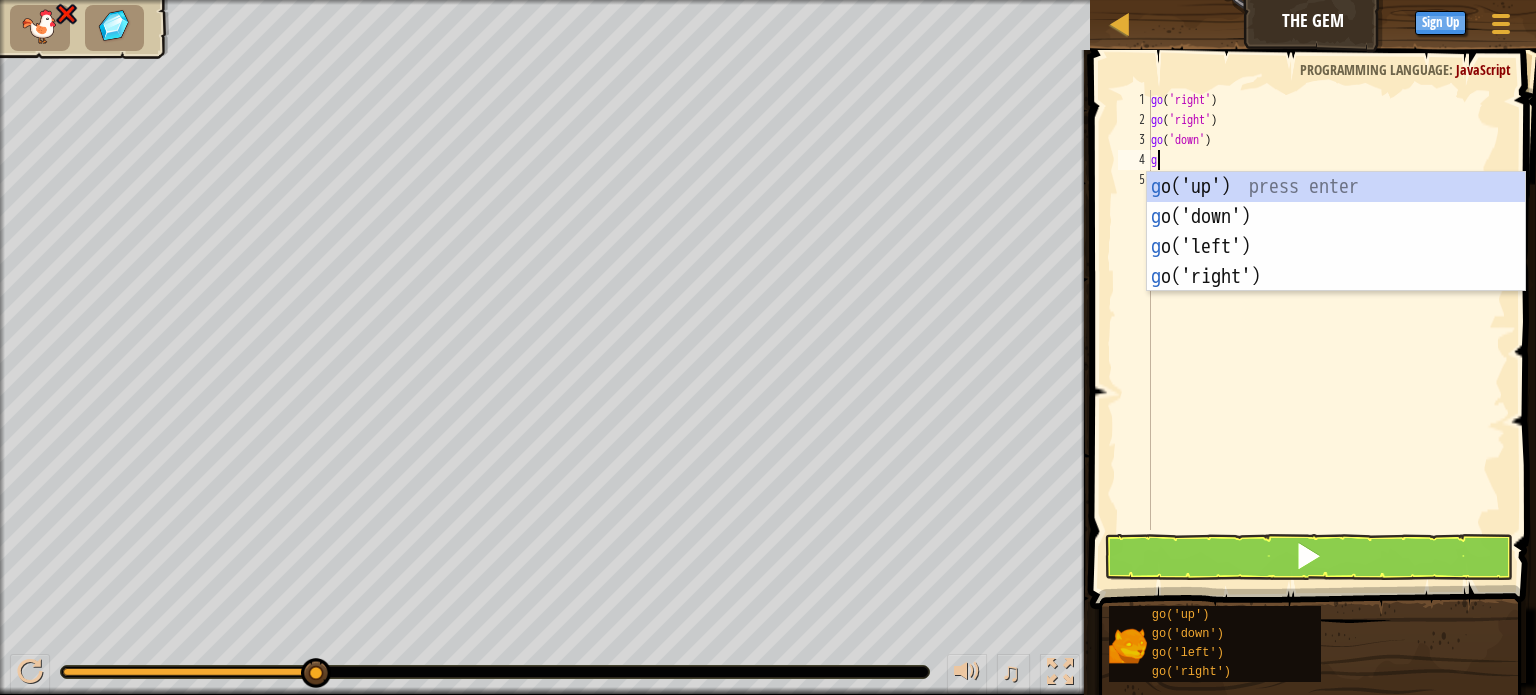 type on "go" 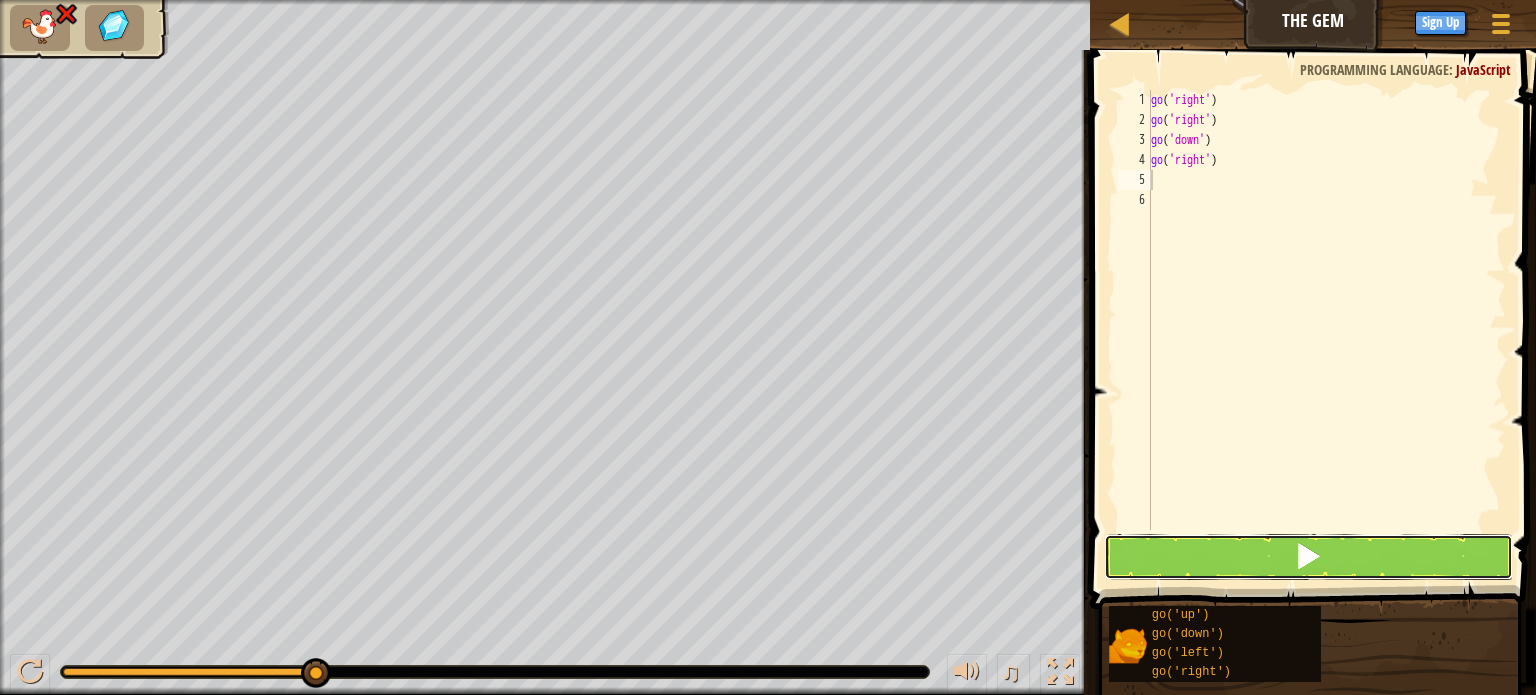 click at bounding box center (1308, 557) 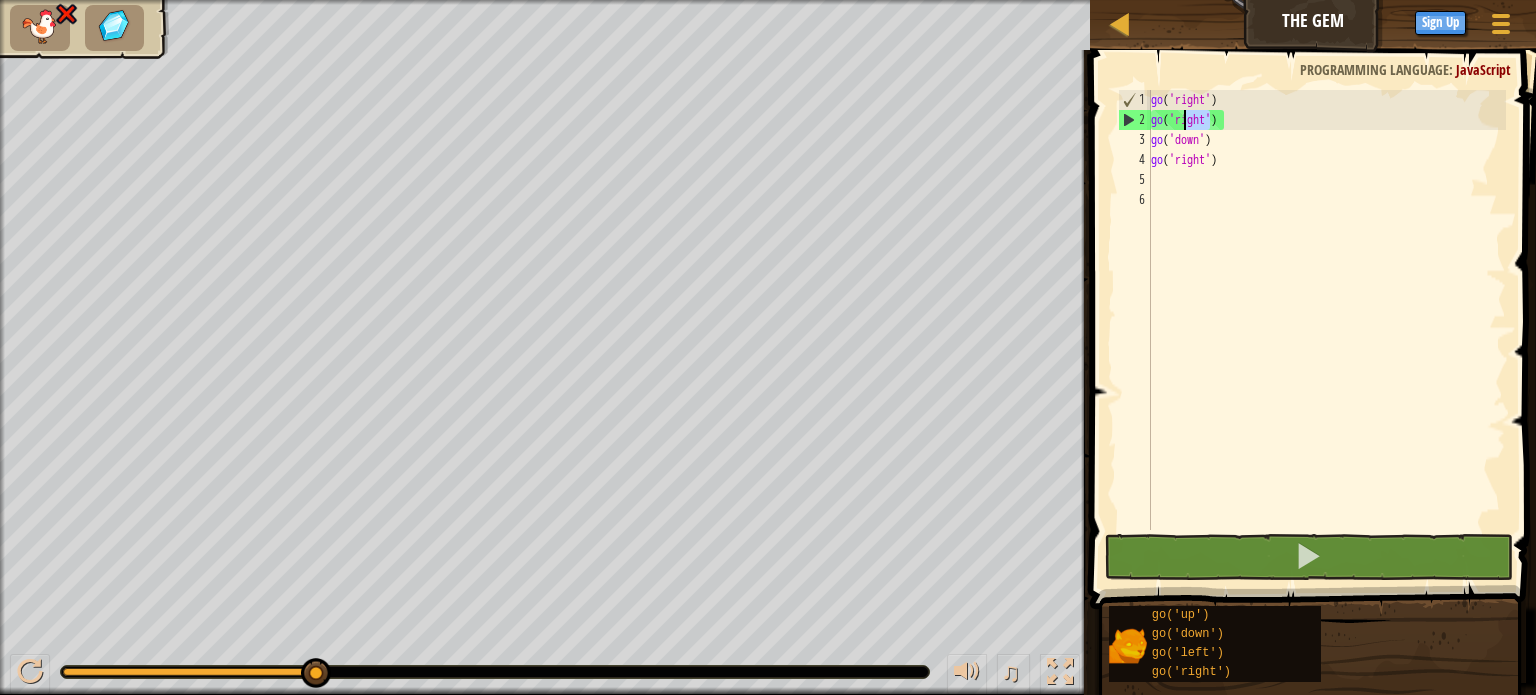 drag, startPoint x: 1208, startPoint y: 118, endPoint x: 1186, endPoint y: 119, distance: 22.022715 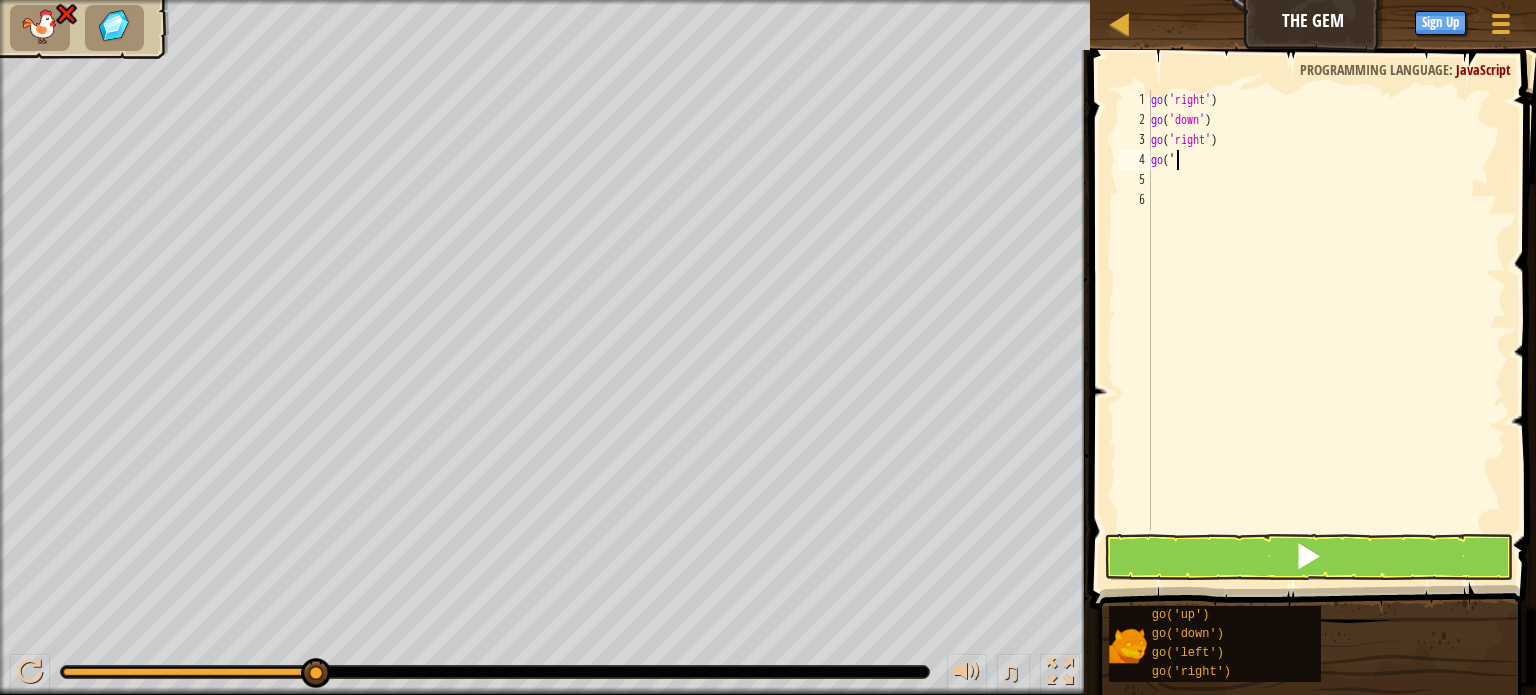 scroll, scrollTop: 9, scrollLeft: 0, axis: vertical 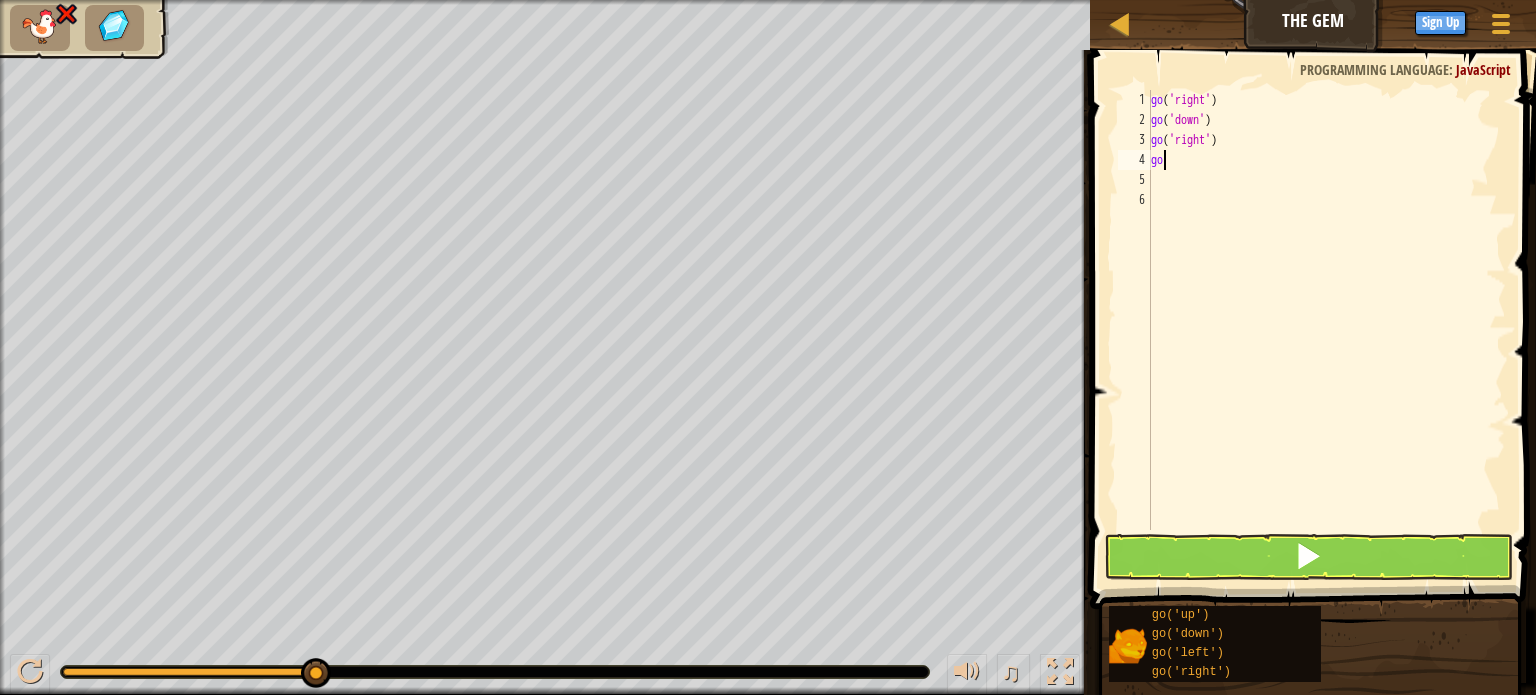 type on "g" 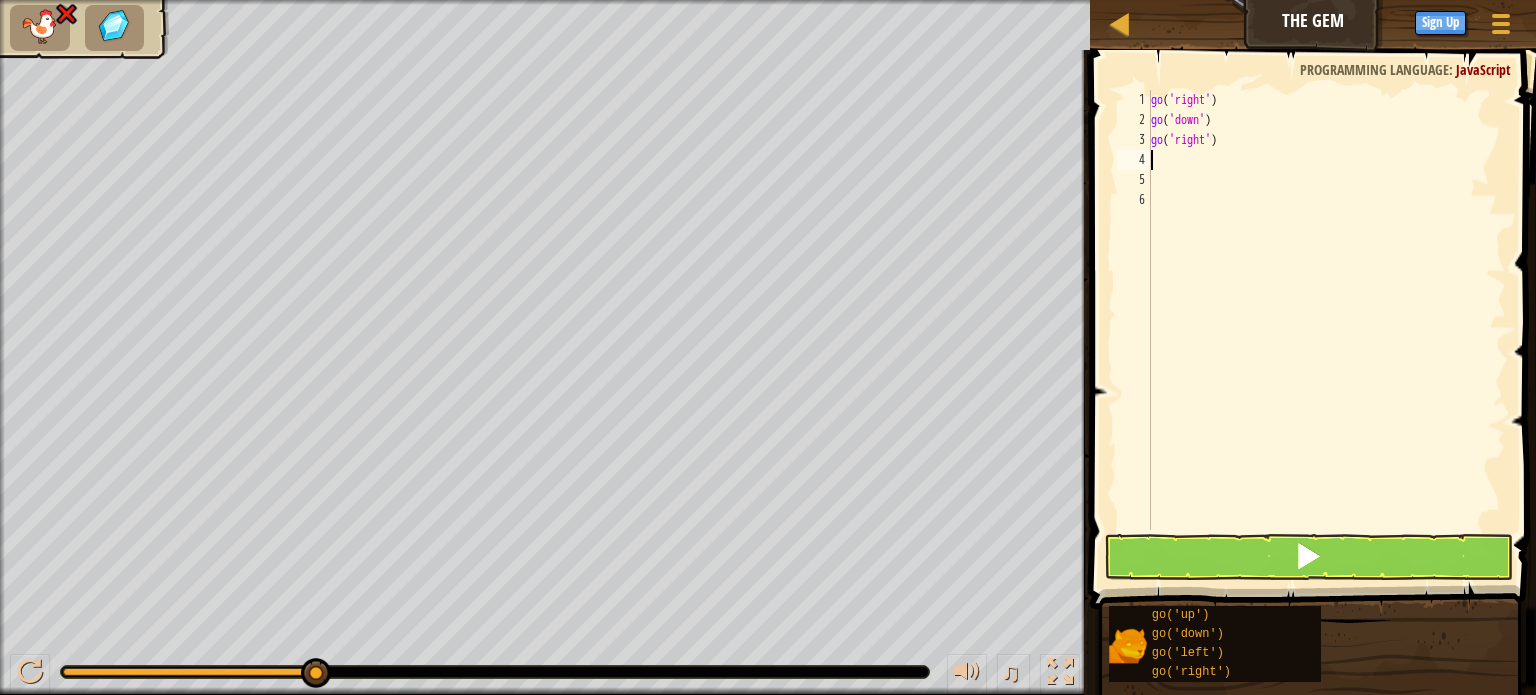 type 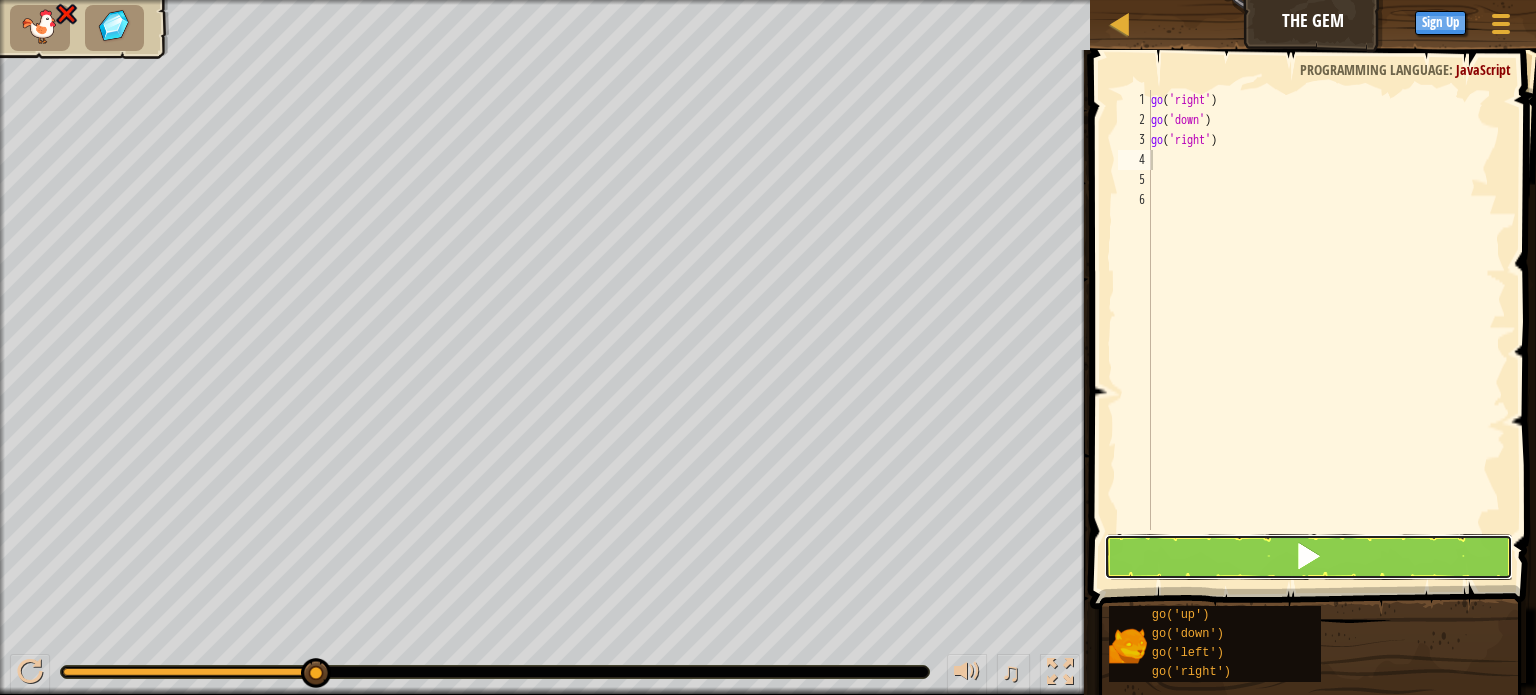 click at bounding box center [1308, 556] 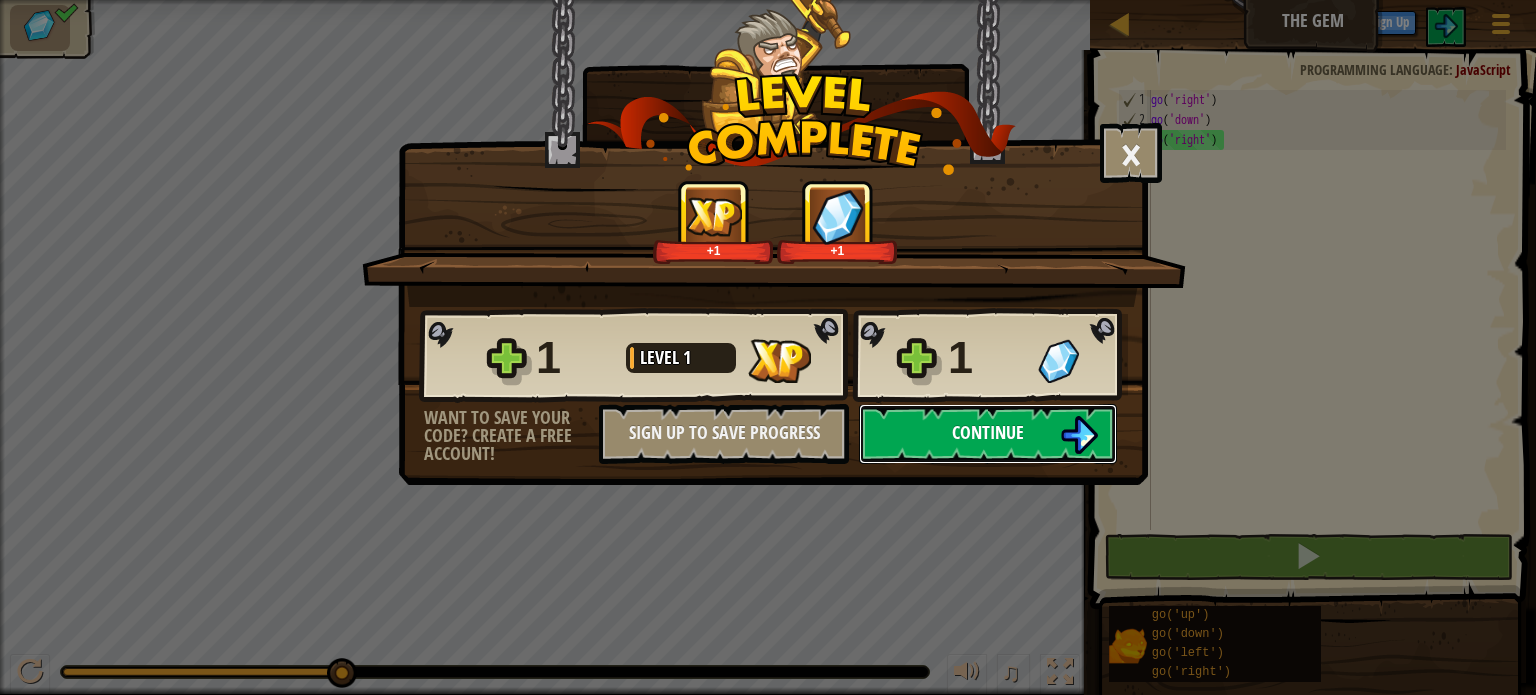 click on "Continue" at bounding box center [988, 432] 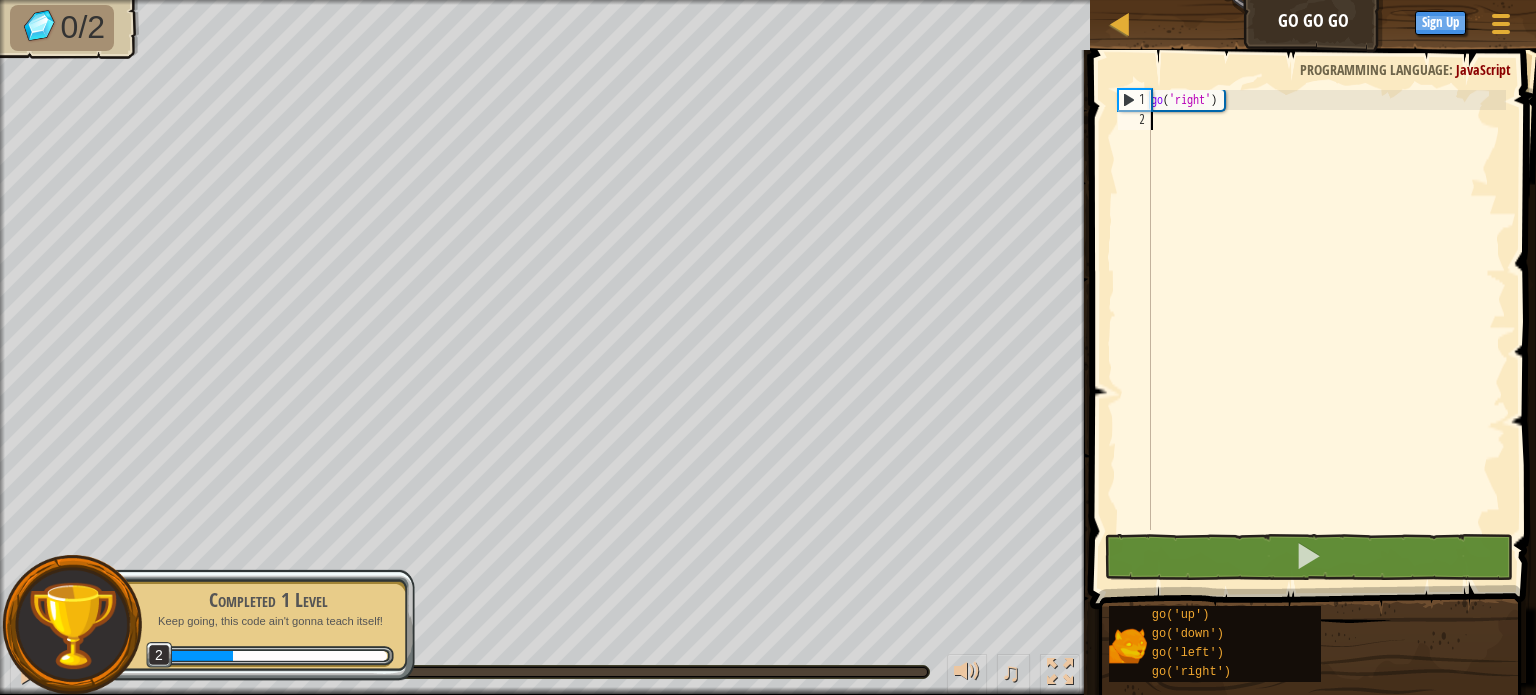 scroll, scrollTop: 9, scrollLeft: 0, axis: vertical 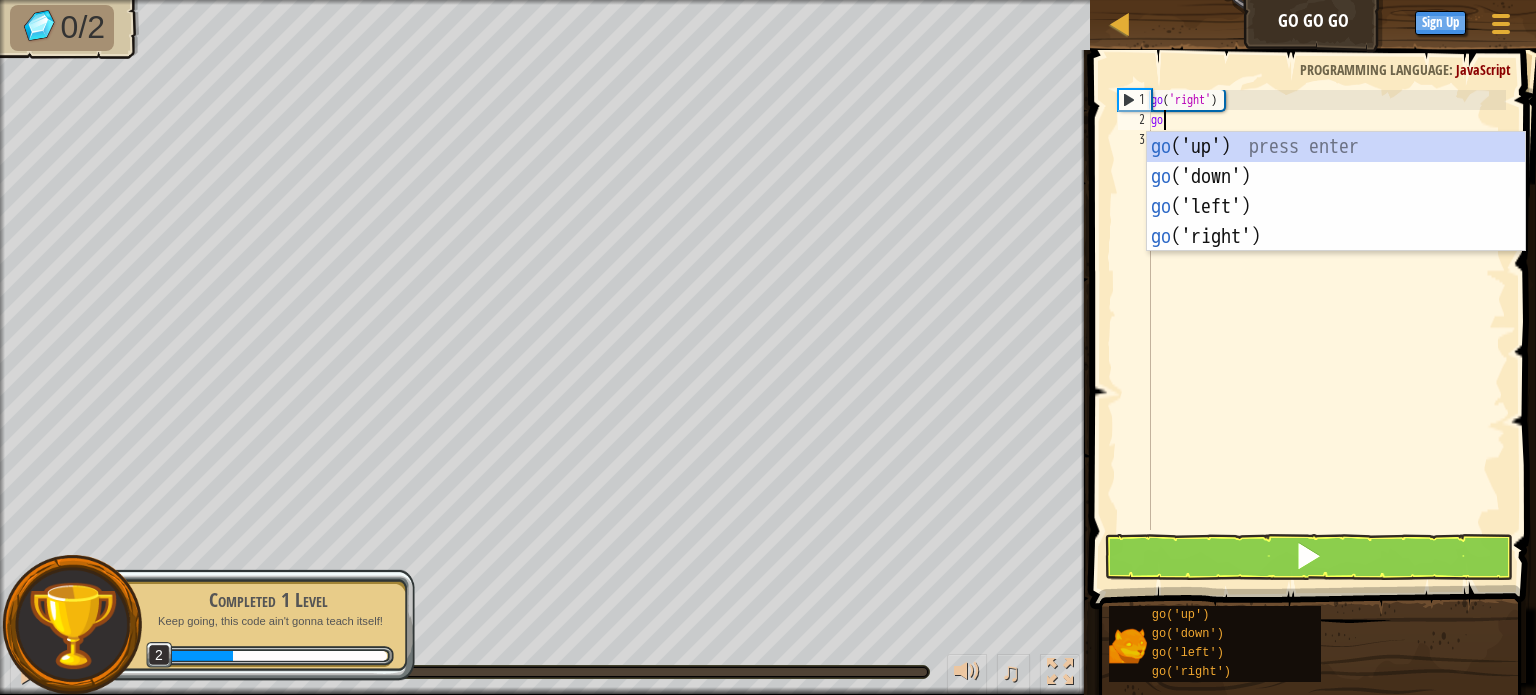 type on "go" 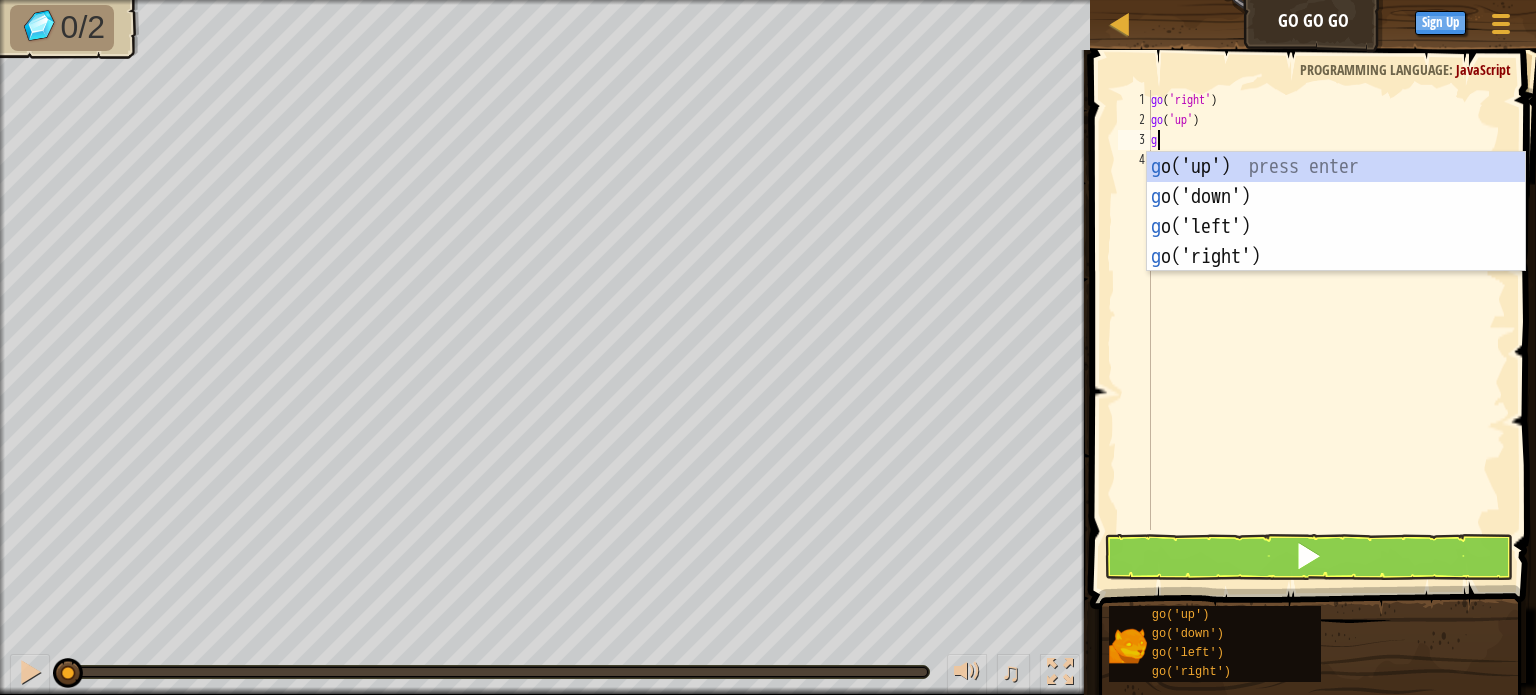 type on "go" 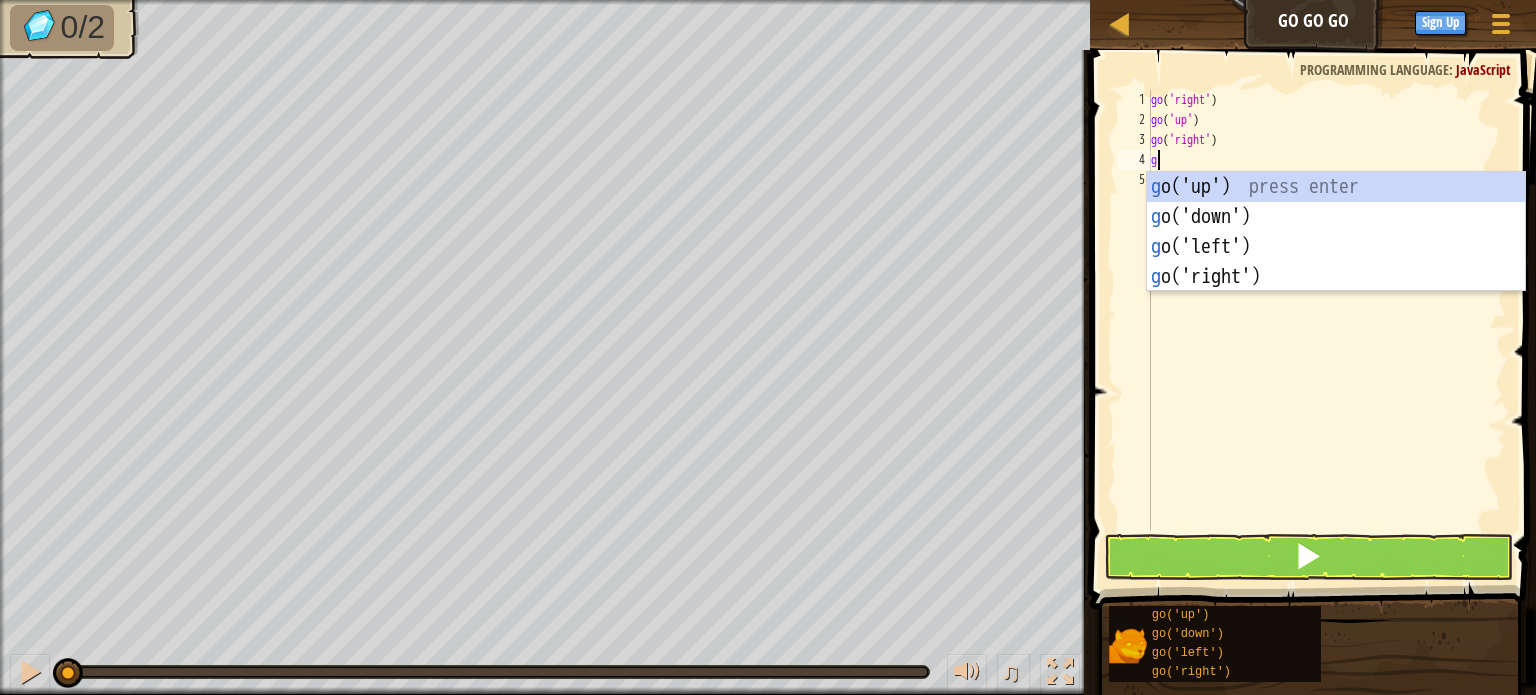 type on "go" 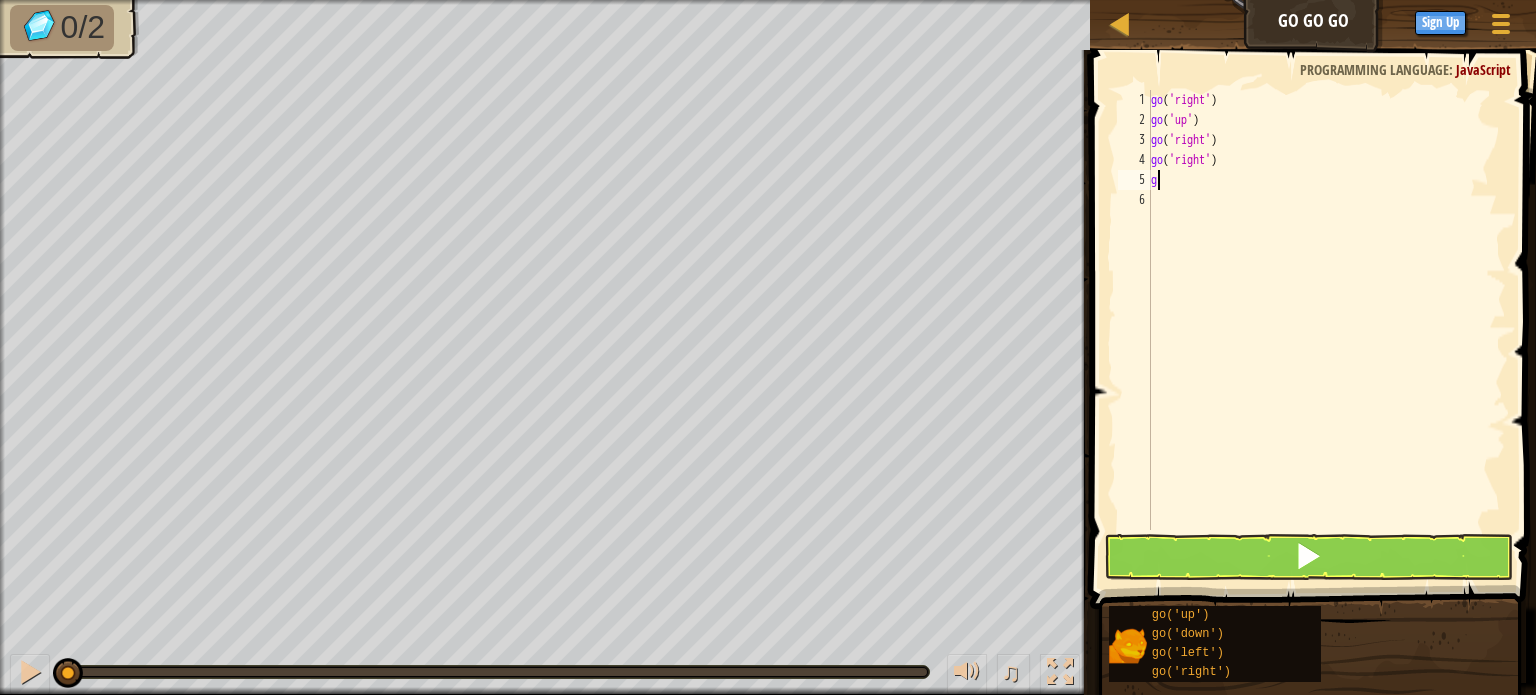 type on "go" 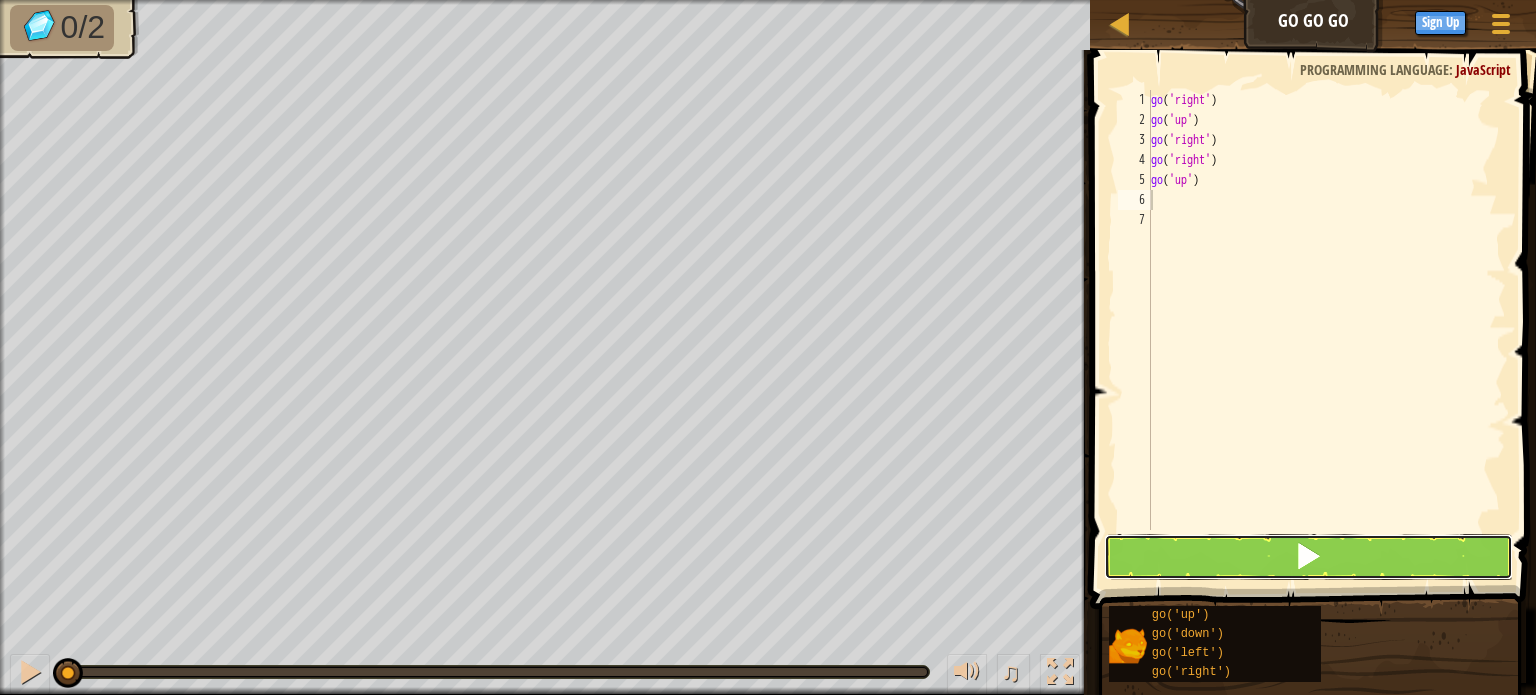 click at bounding box center (1308, 557) 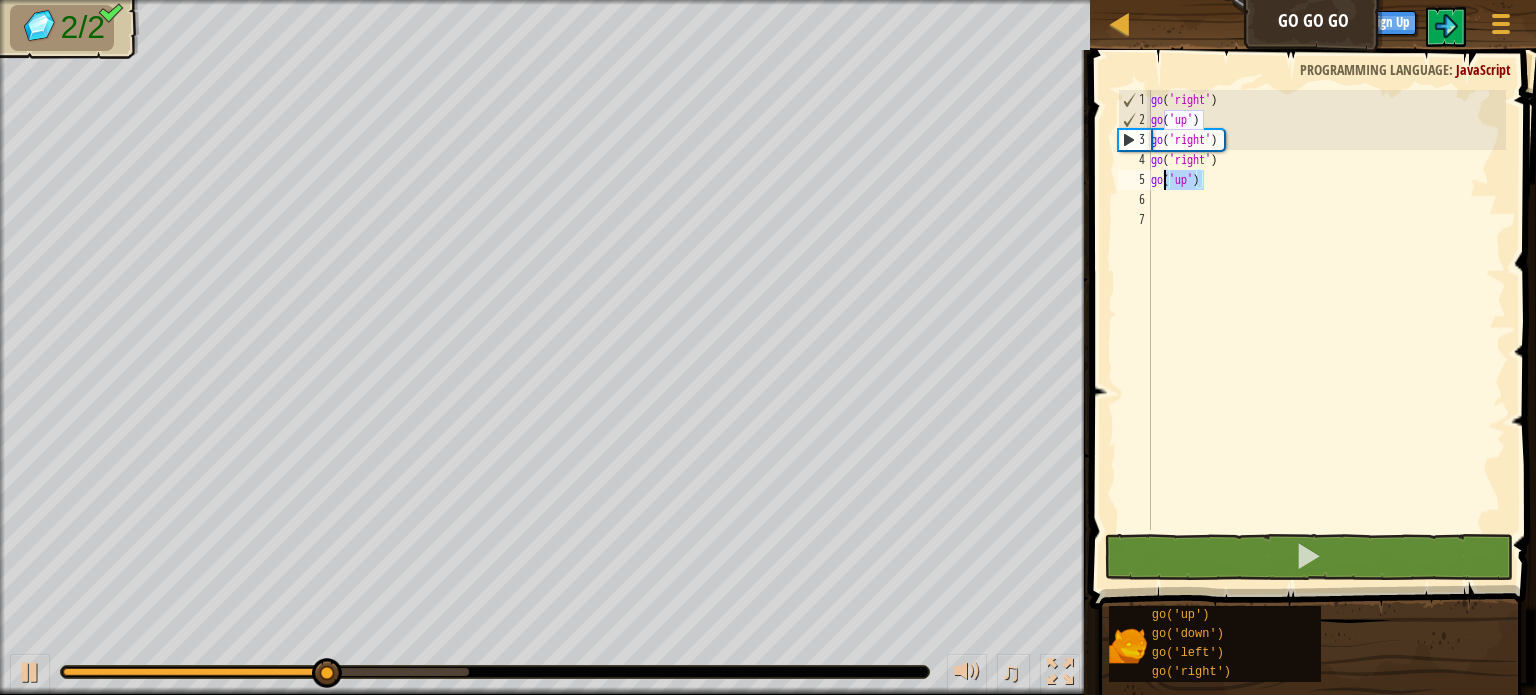 drag, startPoint x: 1211, startPoint y: 185, endPoint x: 1144, endPoint y: 176, distance: 67.601776 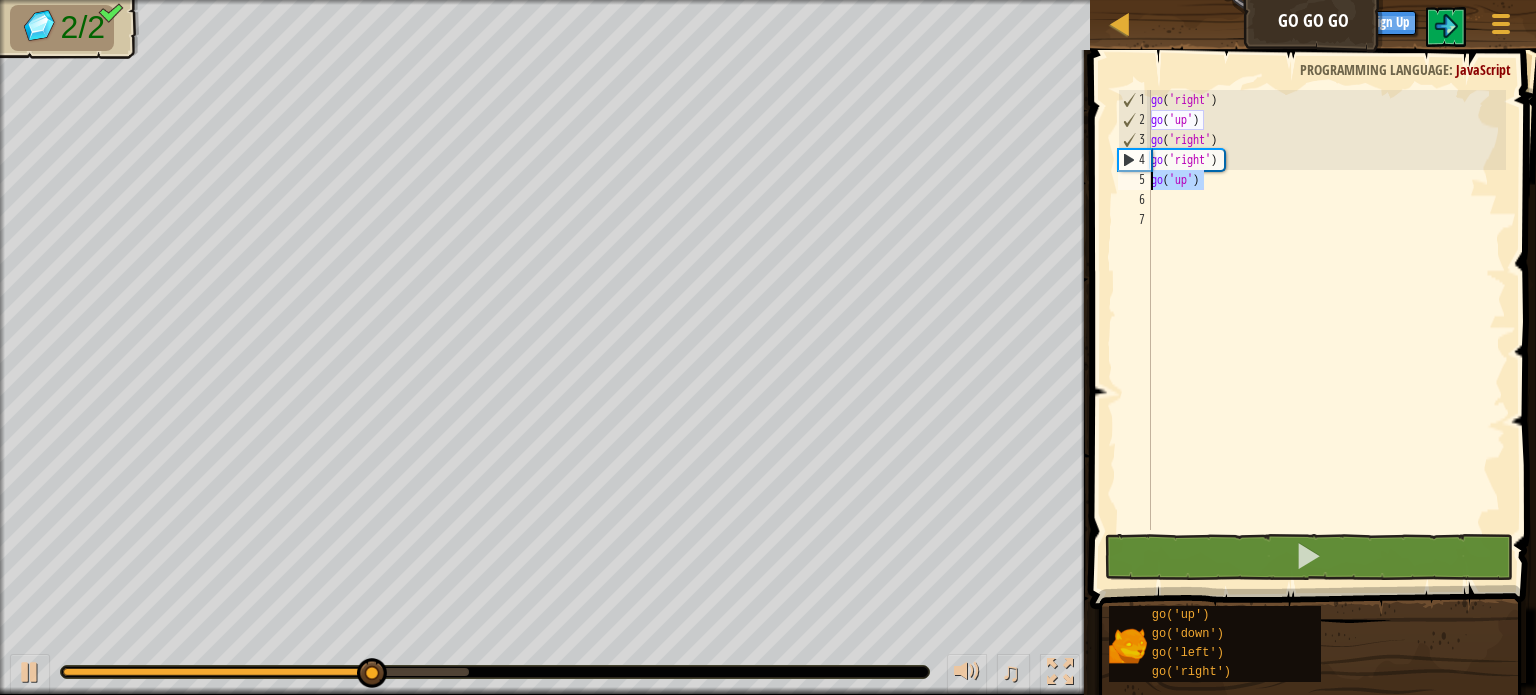type 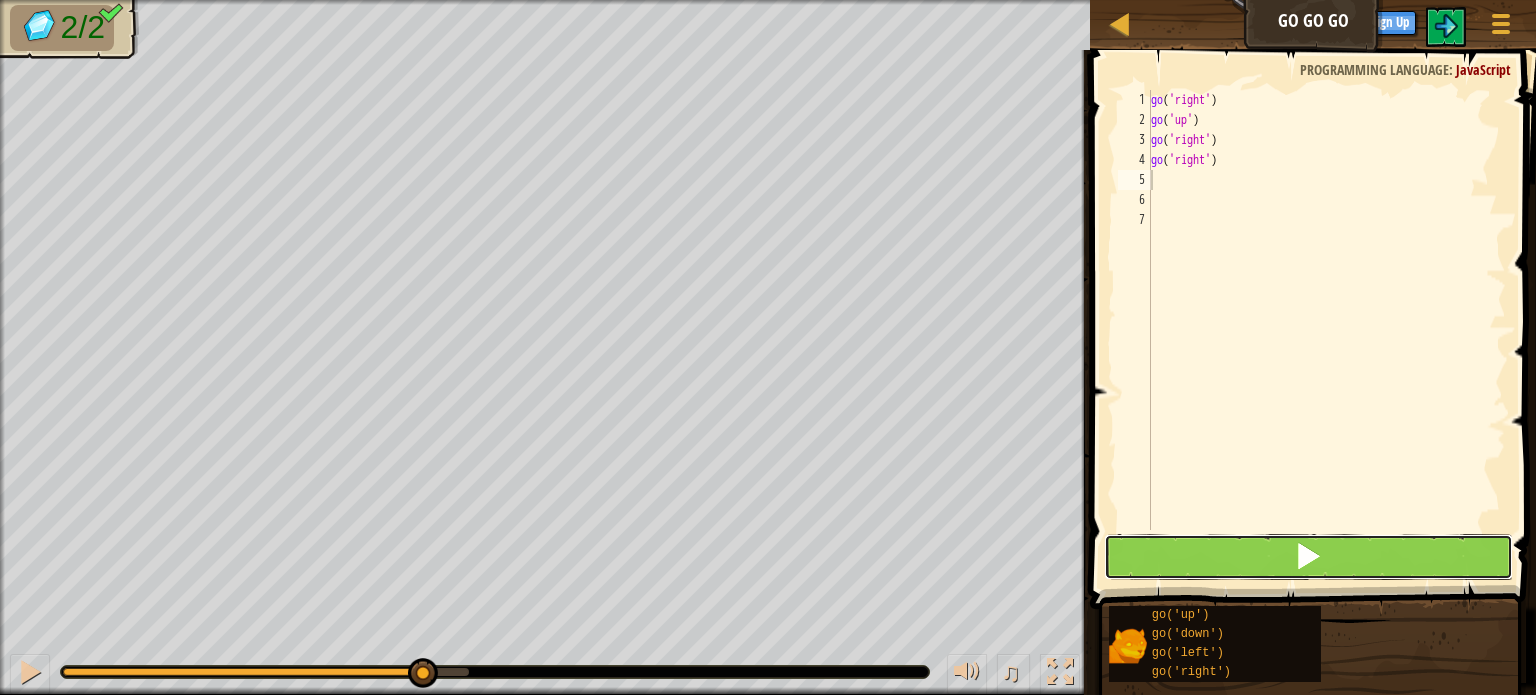click at bounding box center (1308, 556) 